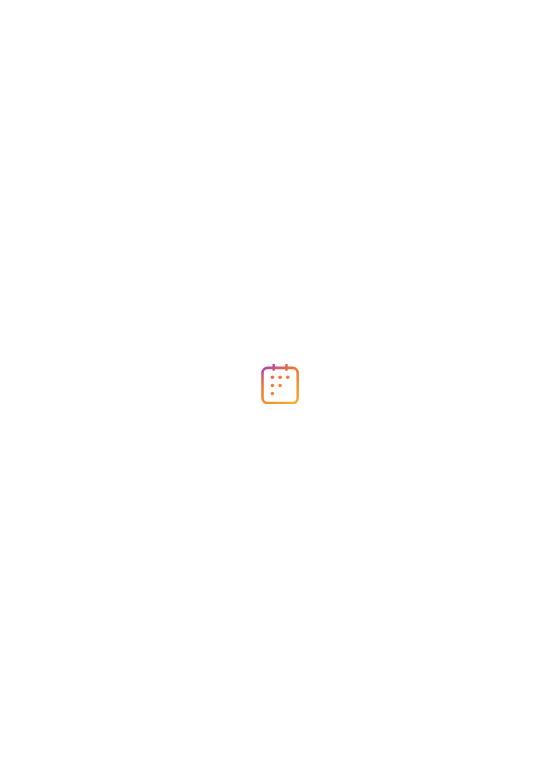 scroll, scrollTop: 0, scrollLeft: 0, axis: both 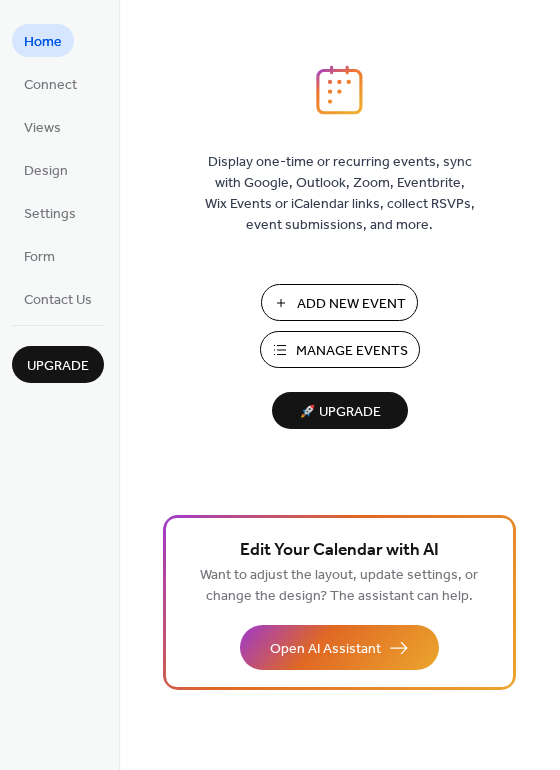 click on "Manage Events" at bounding box center (352, 351) 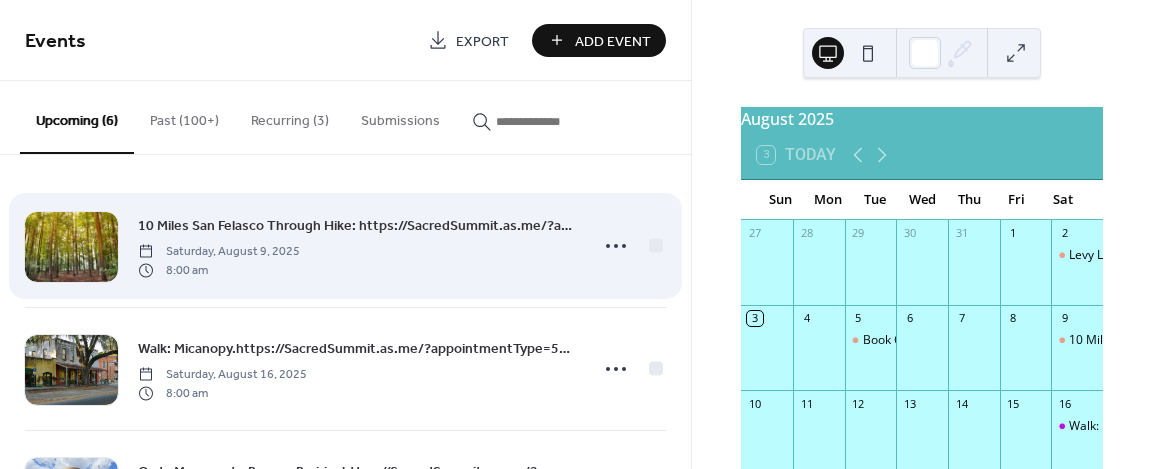scroll, scrollTop: 0, scrollLeft: 0, axis: both 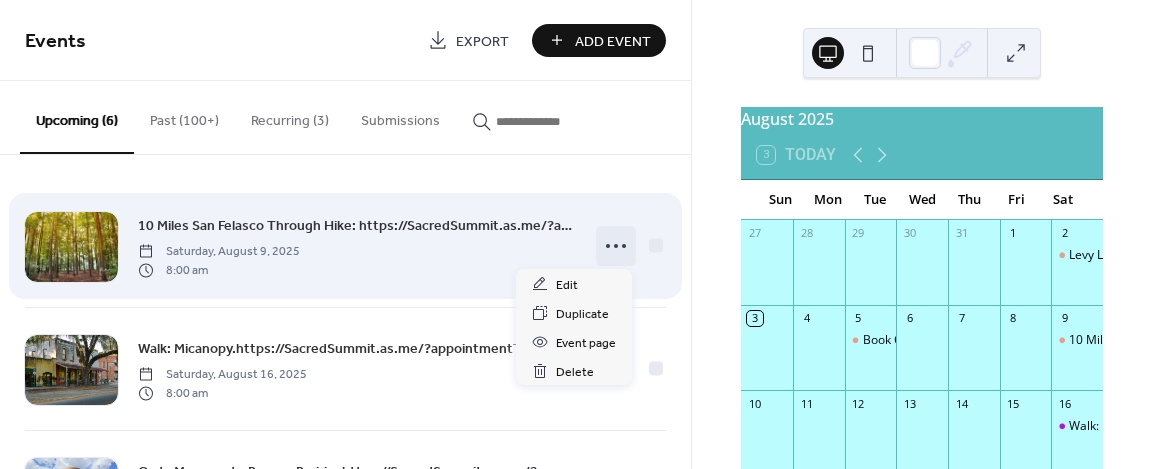 click 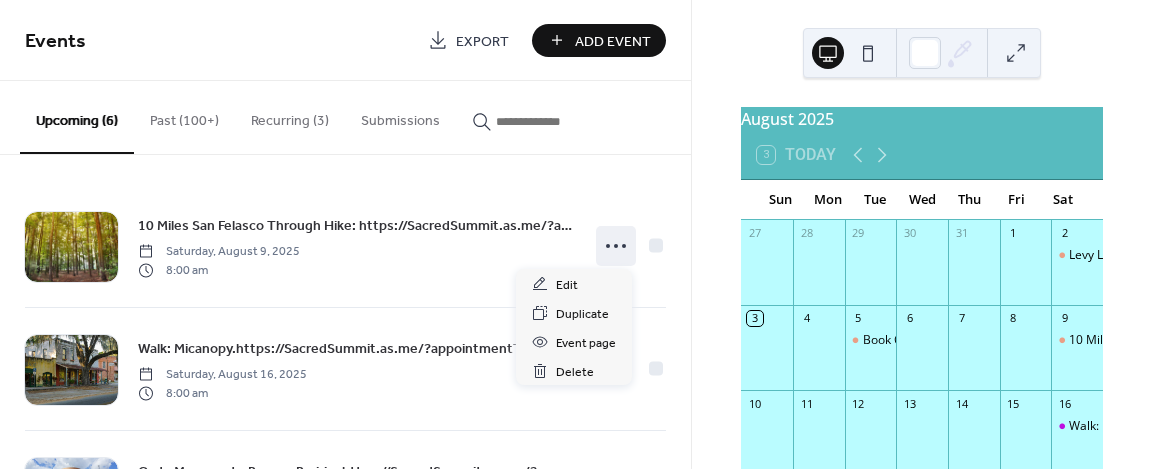 click on "9" at bounding box center (1077, 318) 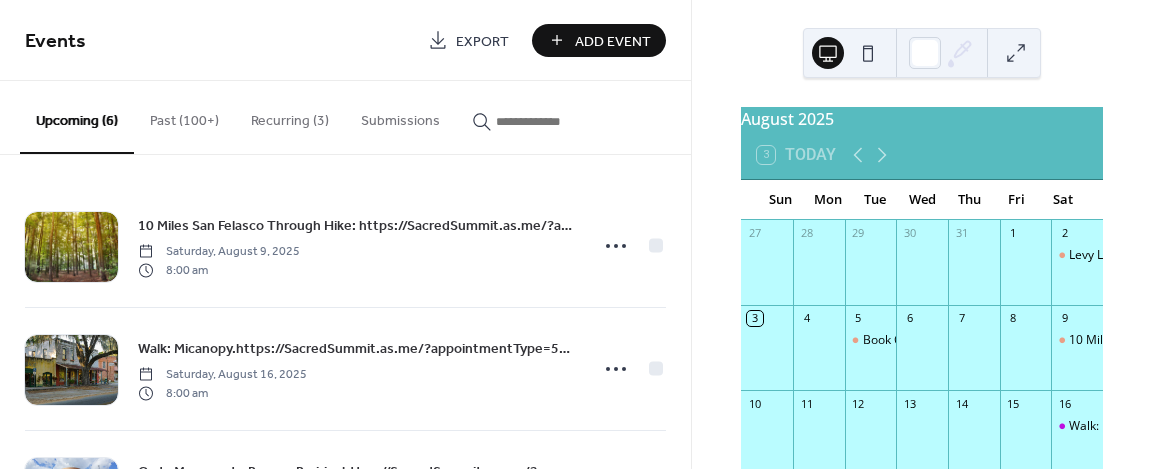 click on "9" at bounding box center [1077, 318] 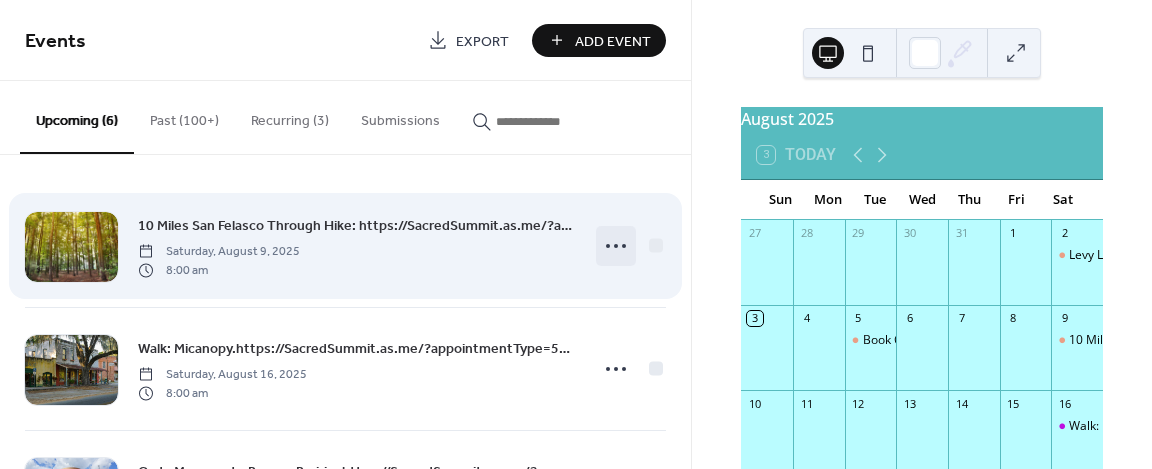 click 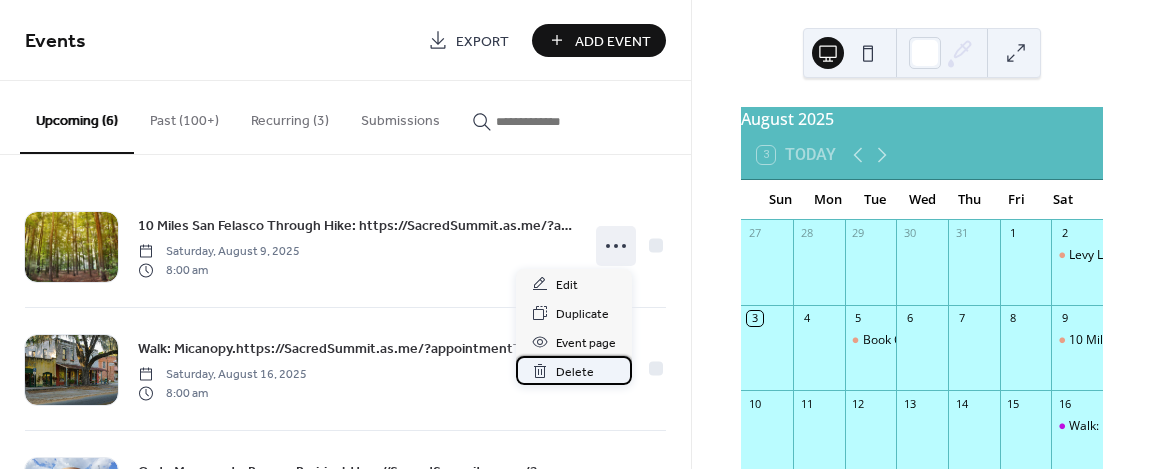 click on "Delete" at bounding box center (575, 372) 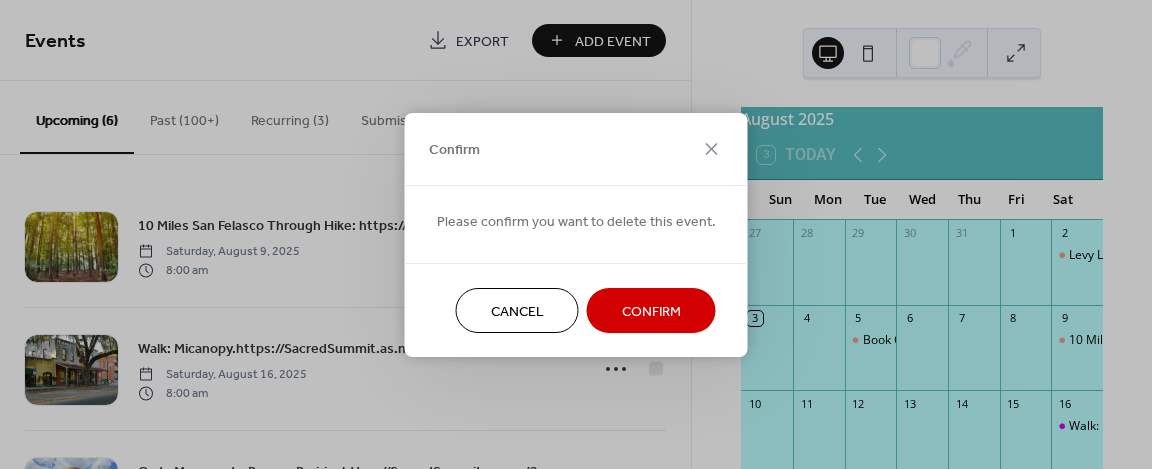 click on "Confirm" at bounding box center [651, 311] 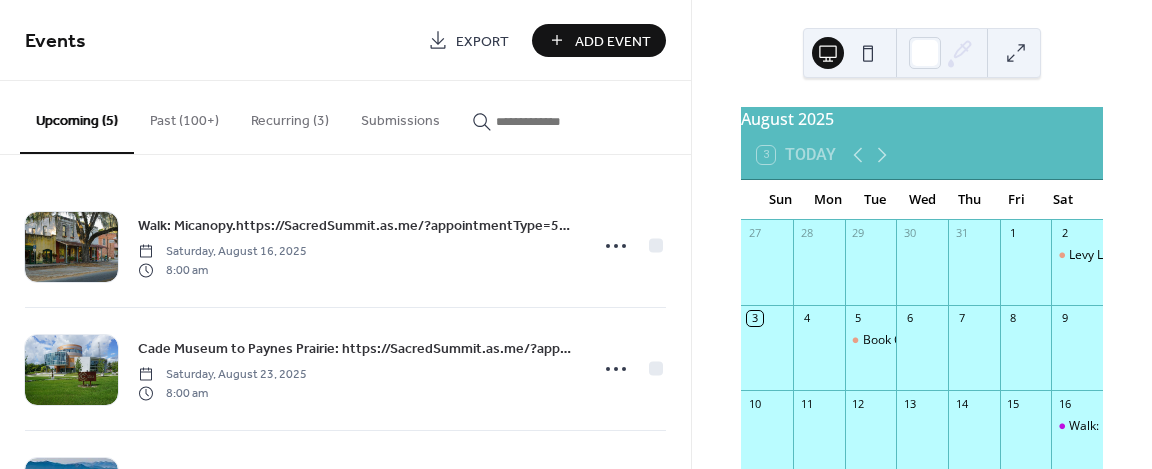 click on "Past (100+)" at bounding box center [184, 116] 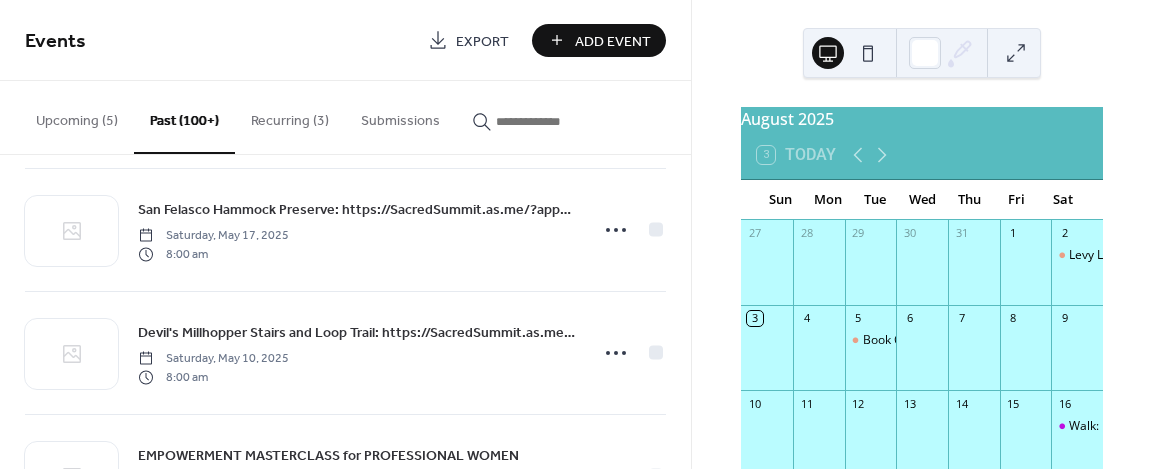 scroll, scrollTop: 1100, scrollLeft: 0, axis: vertical 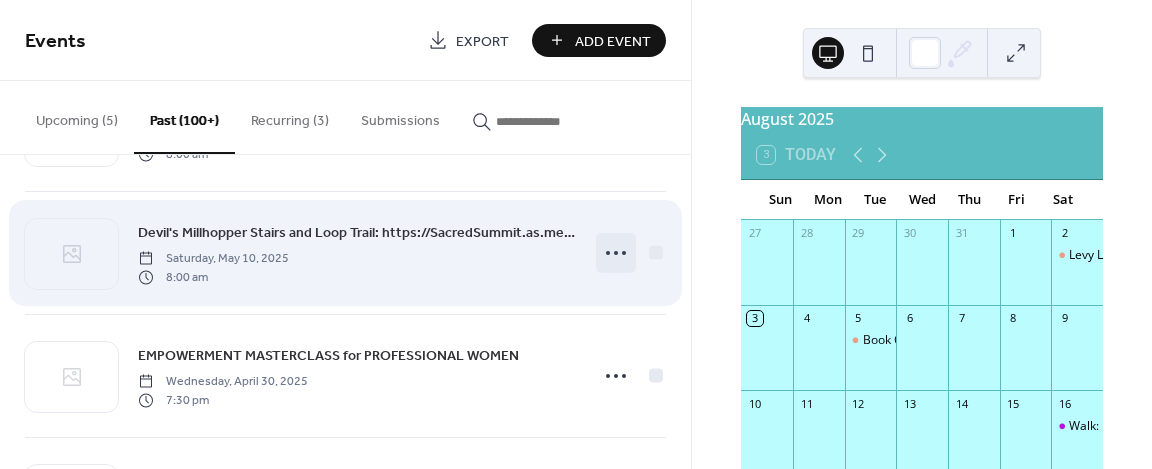 click 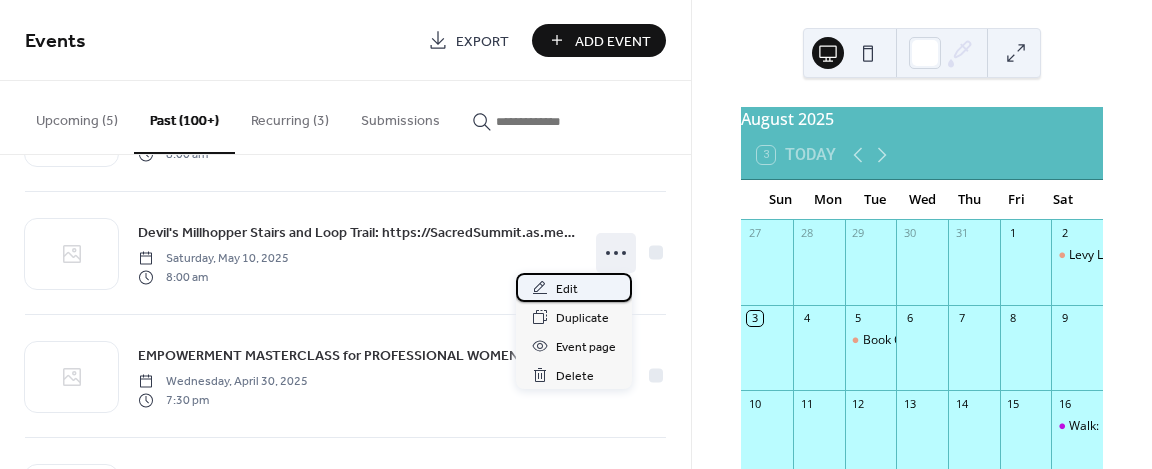 click on "Edit" at bounding box center (567, 289) 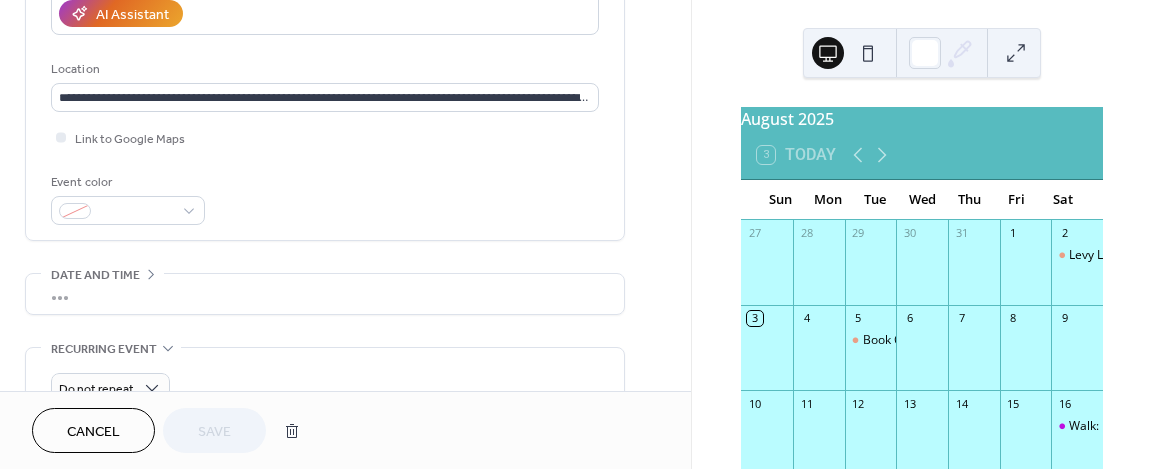 scroll, scrollTop: 478, scrollLeft: 0, axis: vertical 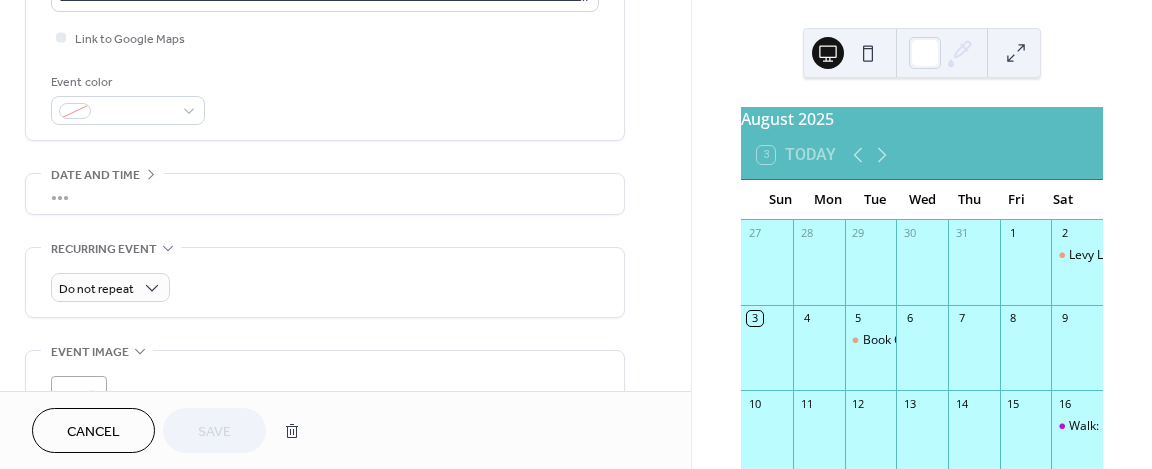 click on "•••" at bounding box center [325, 194] 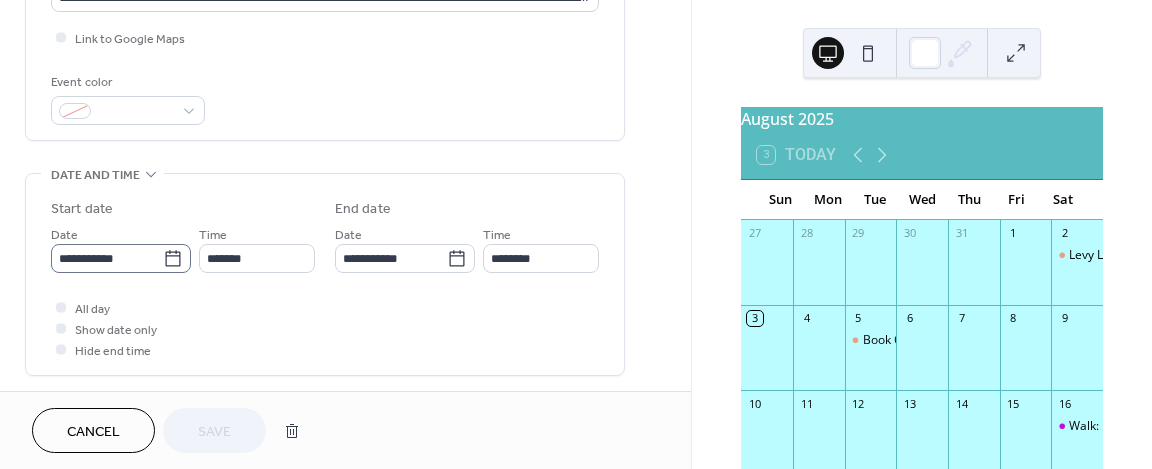 click 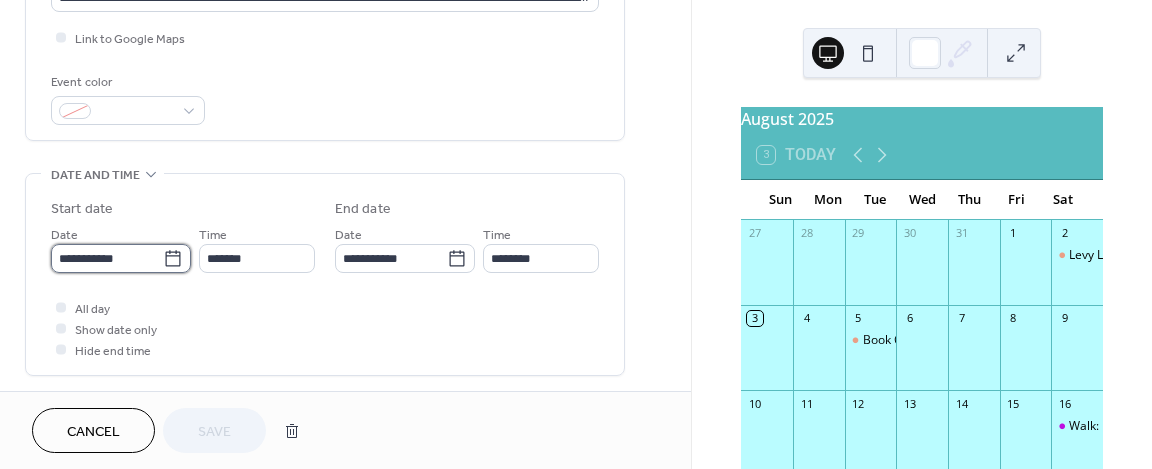 click on "**********" at bounding box center (107, 258) 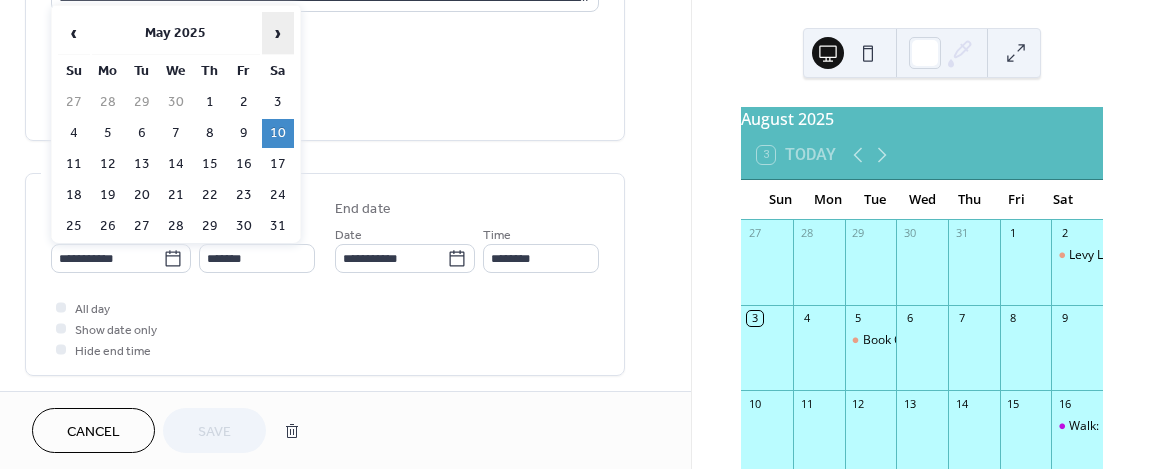 click on "›" at bounding box center [278, 33] 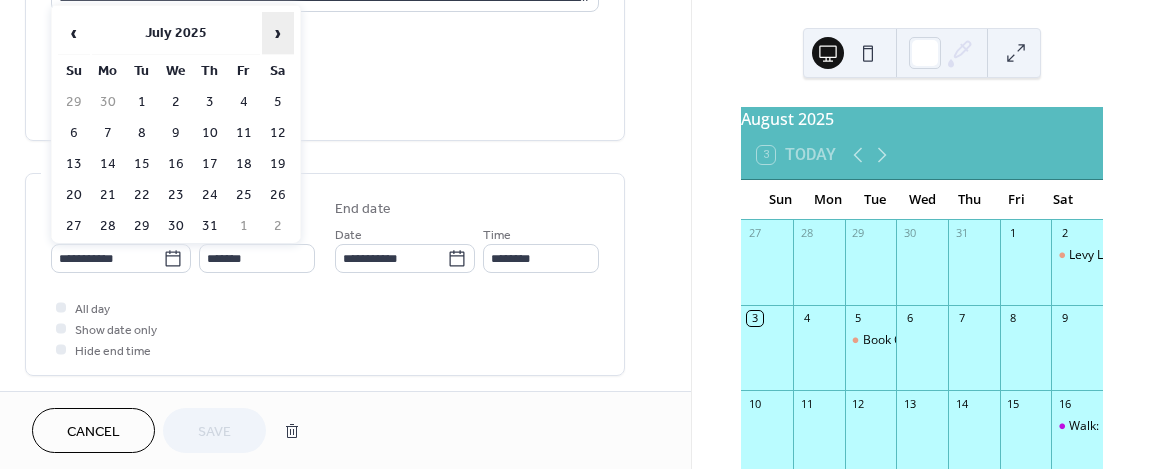 click on "›" at bounding box center [278, 33] 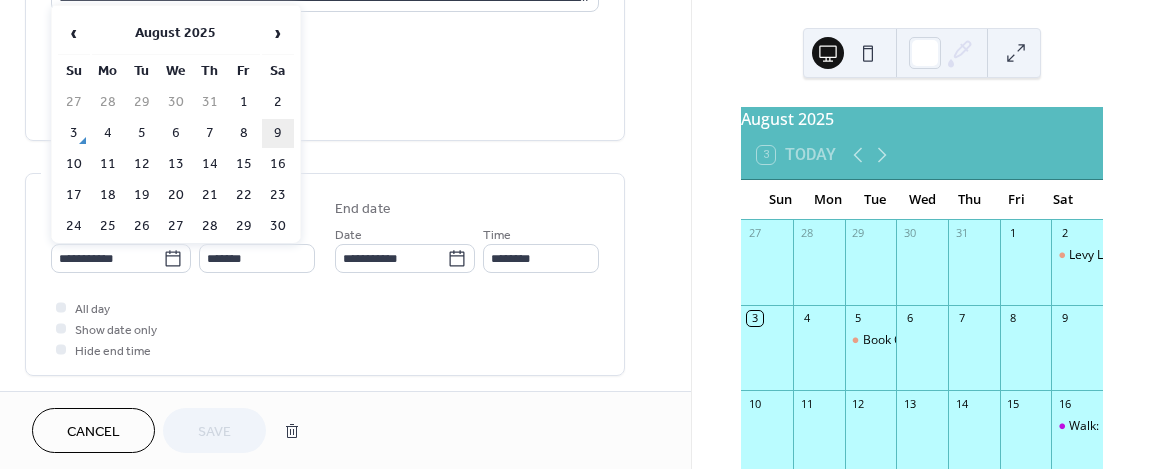 click on "9" at bounding box center (278, 133) 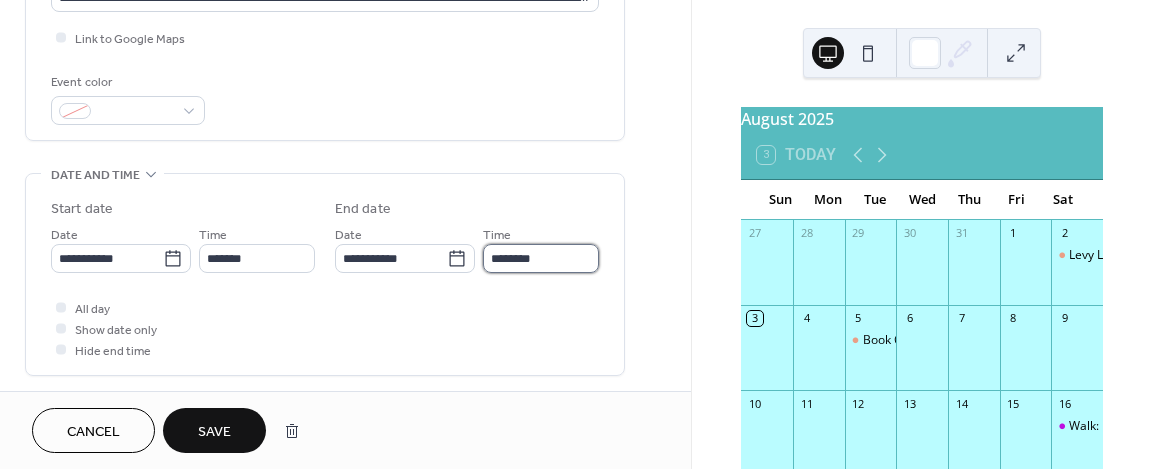 click on "********" at bounding box center (541, 258) 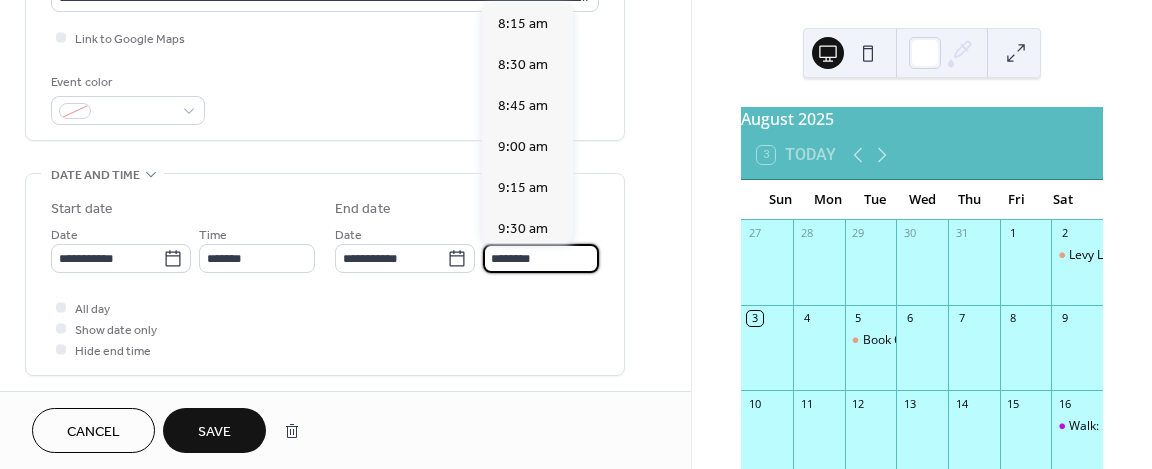 scroll, scrollTop: 369, scrollLeft: 0, axis: vertical 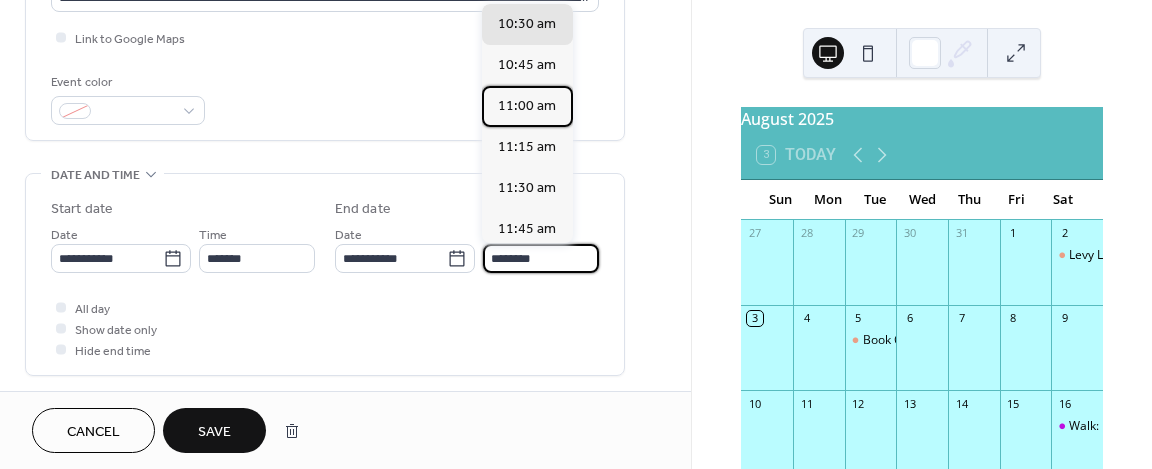 drag, startPoint x: 538, startPoint y: 104, endPoint x: 528, endPoint y: 126, distance: 24.166092 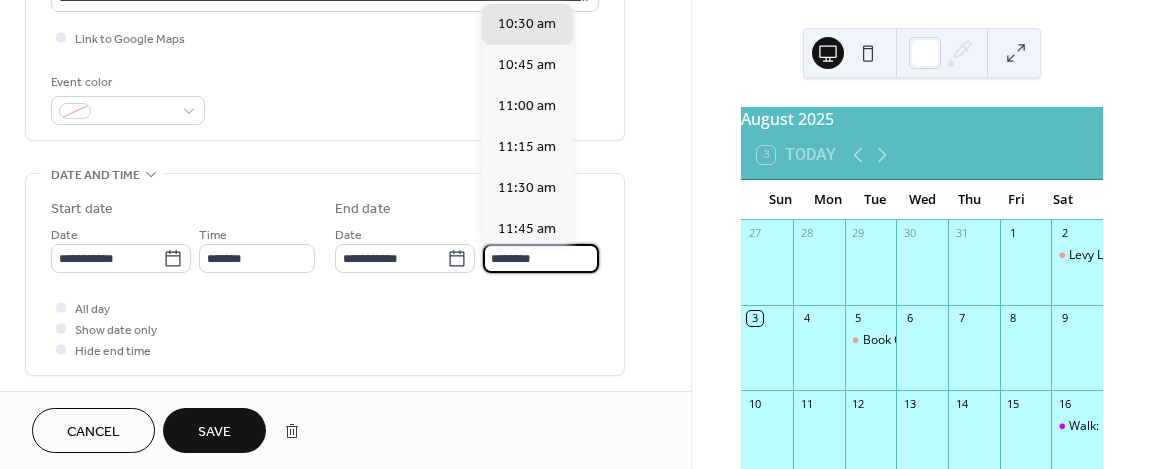 type on "********" 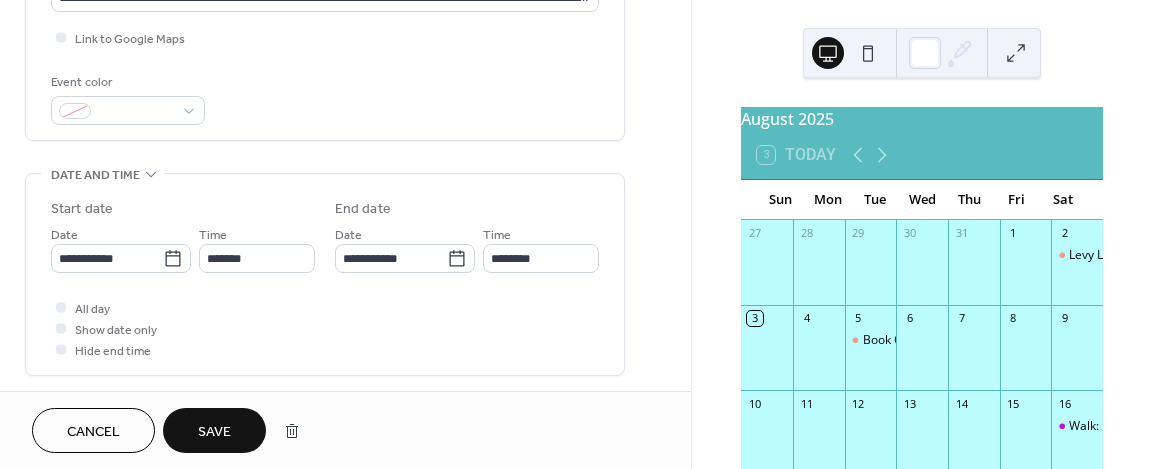 scroll, scrollTop: 78, scrollLeft: 0, axis: vertical 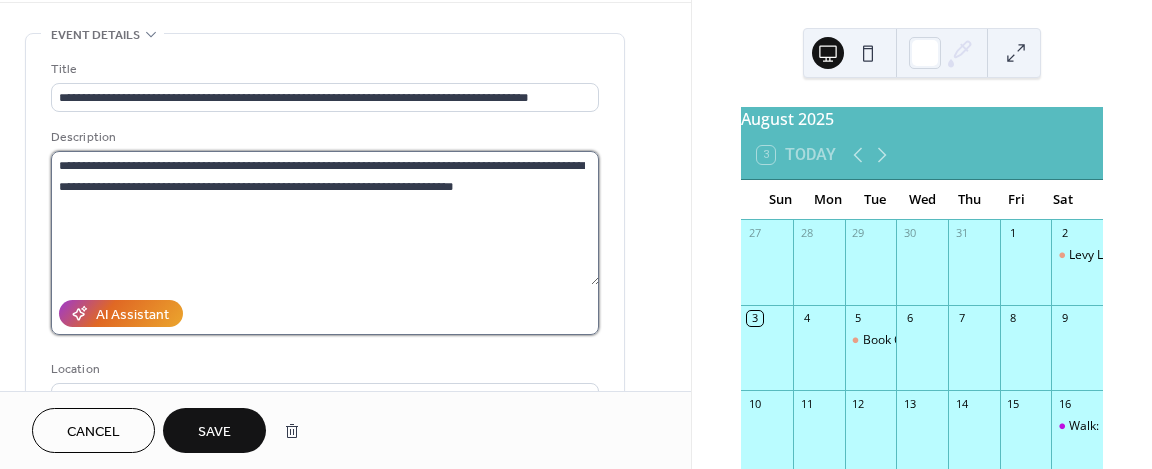 click on "**********" at bounding box center (325, 218) 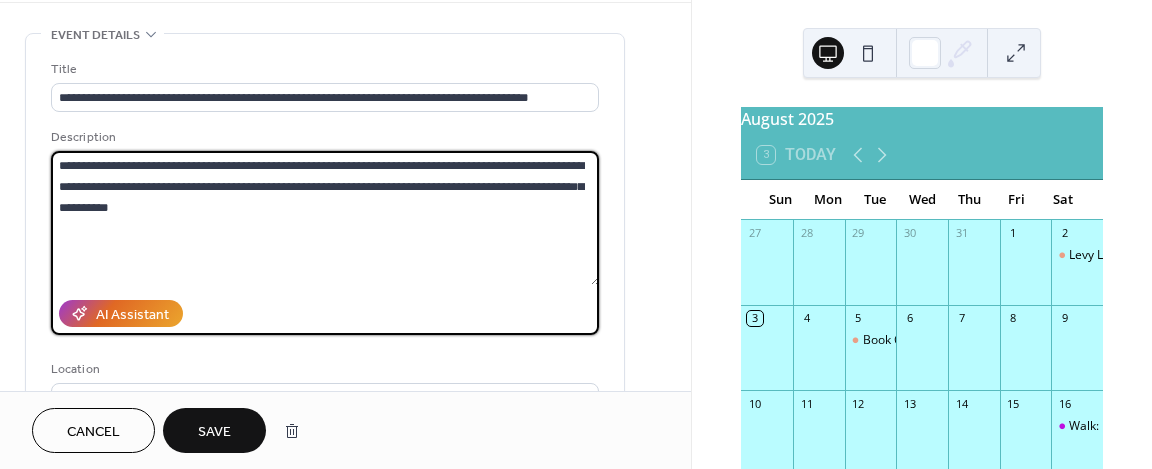 type on "**********" 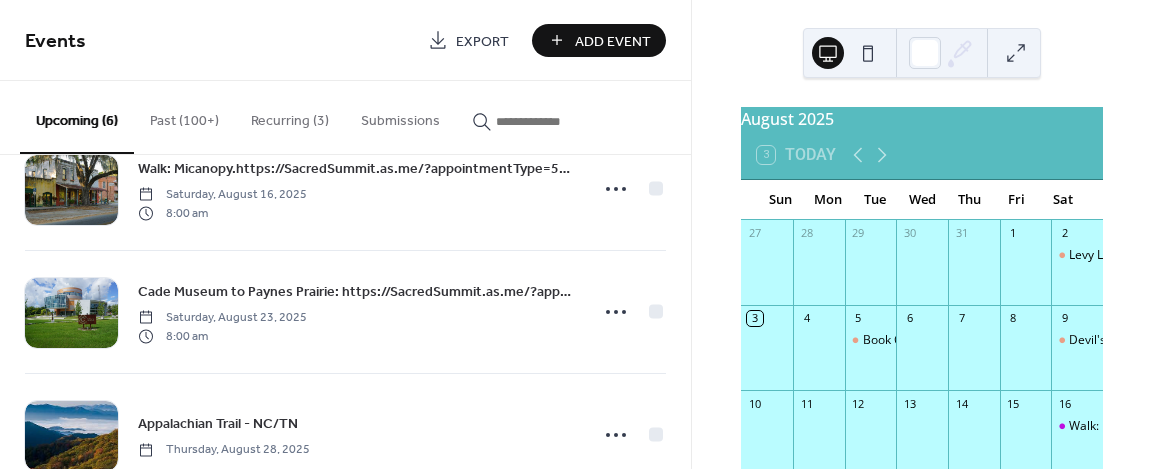 scroll, scrollTop: 0, scrollLeft: 0, axis: both 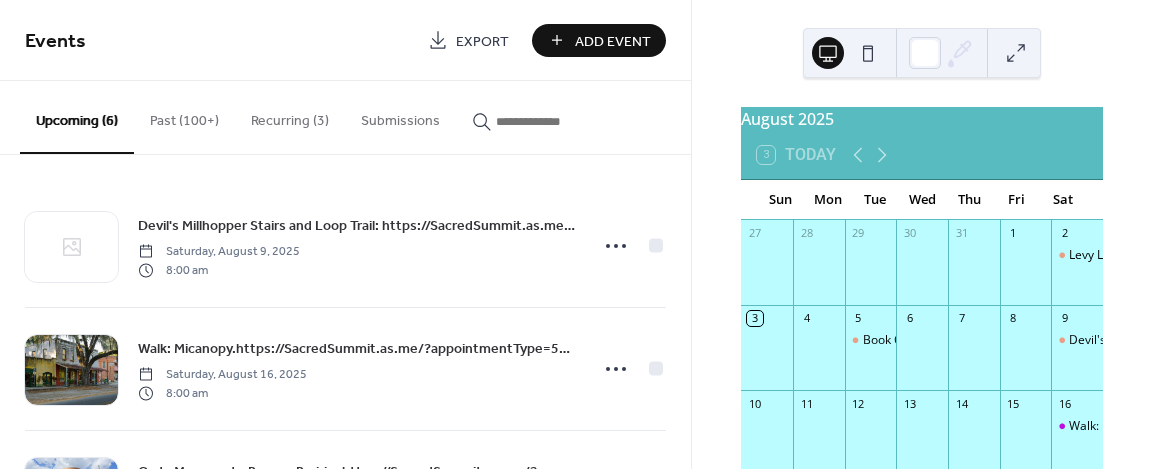 click on "Add Event" at bounding box center (613, 41) 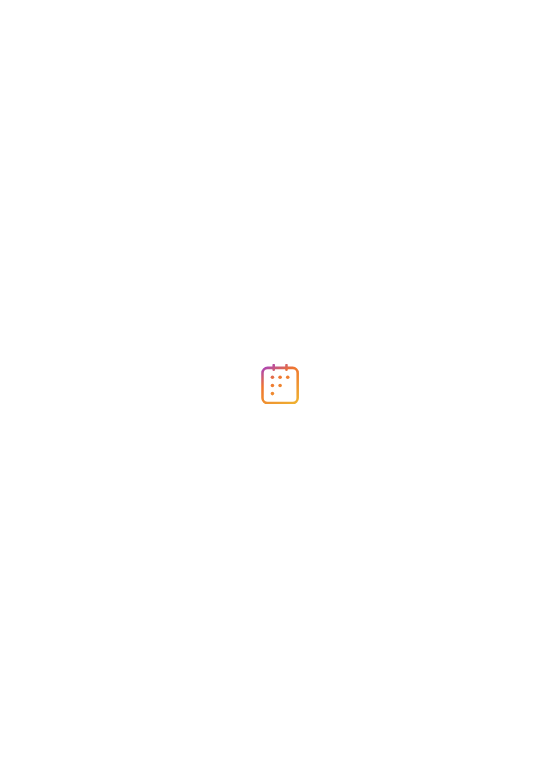 scroll, scrollTop: 0, scrollLeft: 0, axis: both 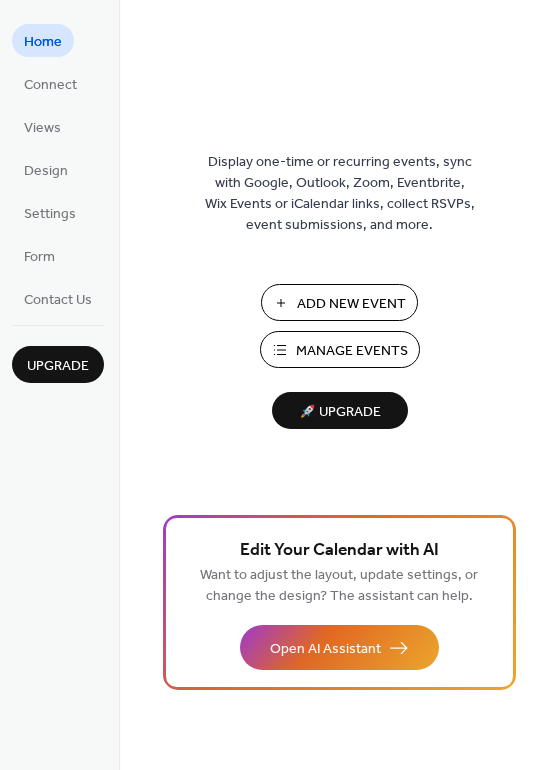 click on "Manage Events" at bounding box center (352, 351) 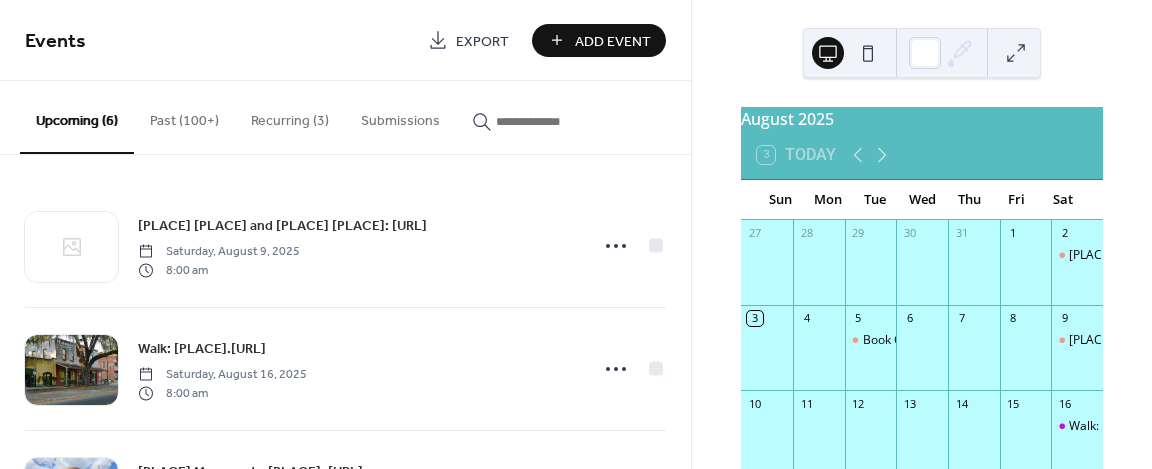 scroll, scrollTop: 0, scrollLeft: 0, axis: both 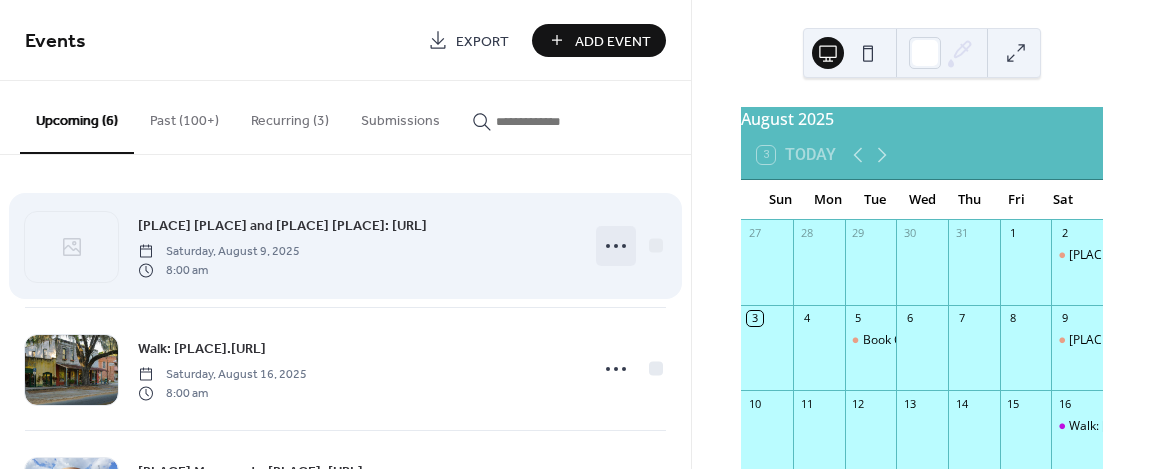 click 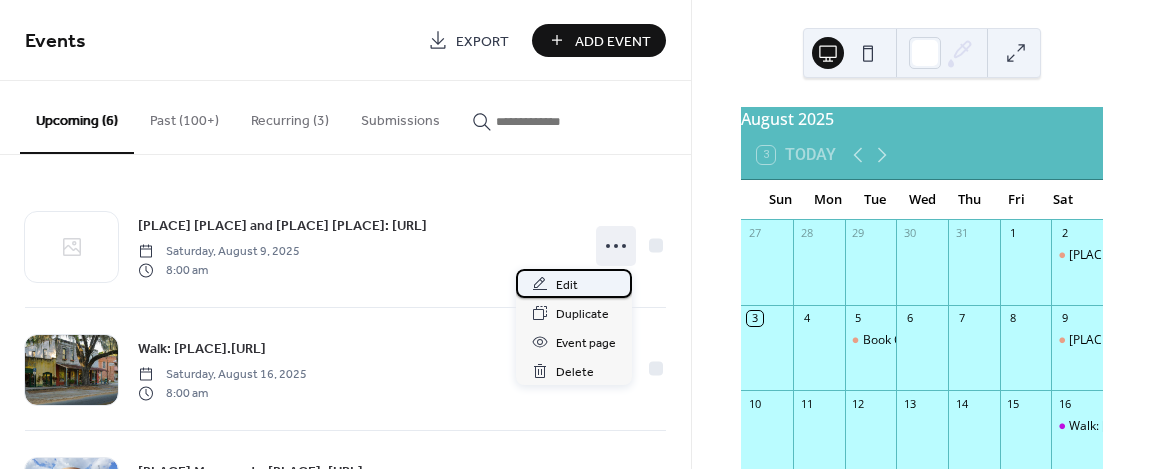 click on "Edit" at bounding box center (567, 285) 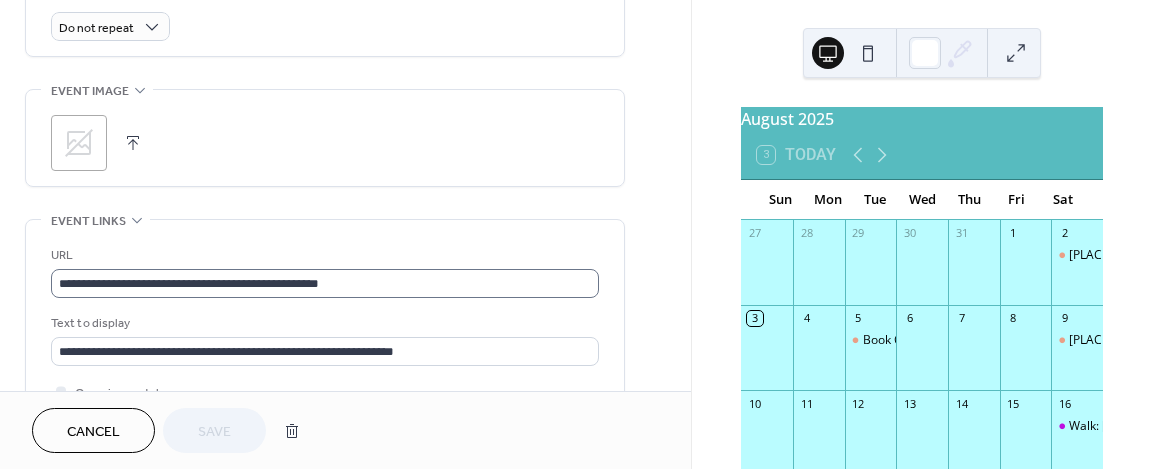scroll, scrollTop: 1000, scrollLeft: 0, axis: vertical 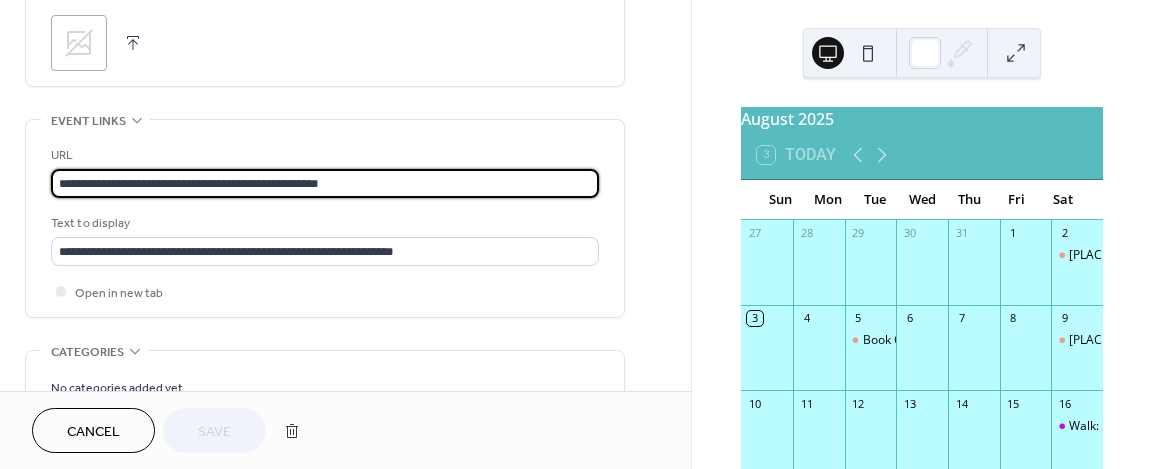 drag, startPoint x: 56, startPoint y: 176, endPoint x: 431, endPoint y: 179, distance: 375.012 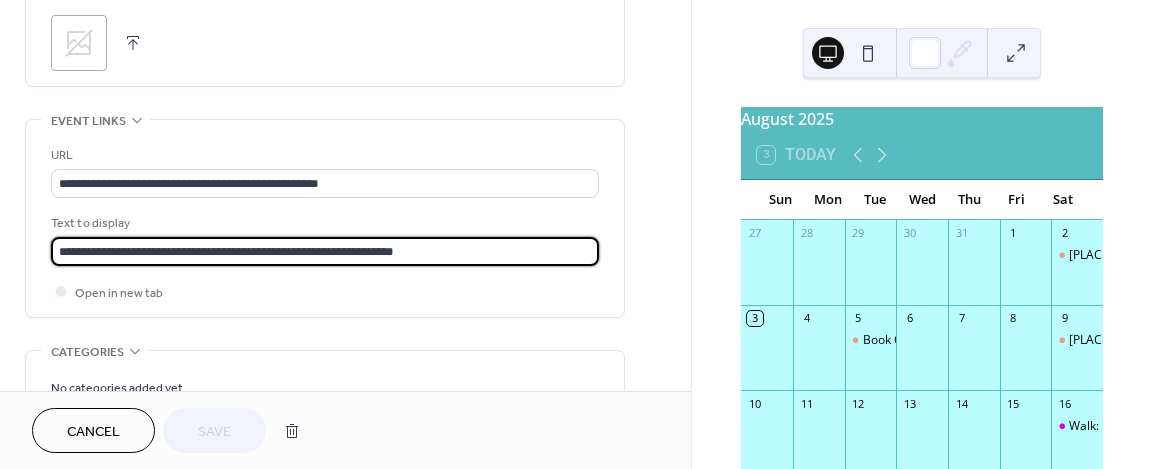 scroll, scrollTop: 0, scrollLeft: 0, axis: both 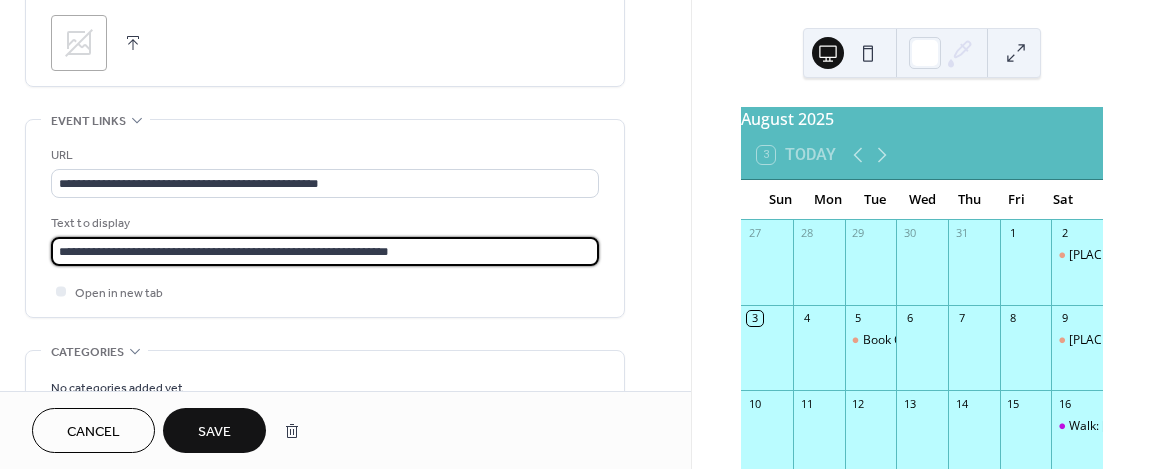 type on "**********" 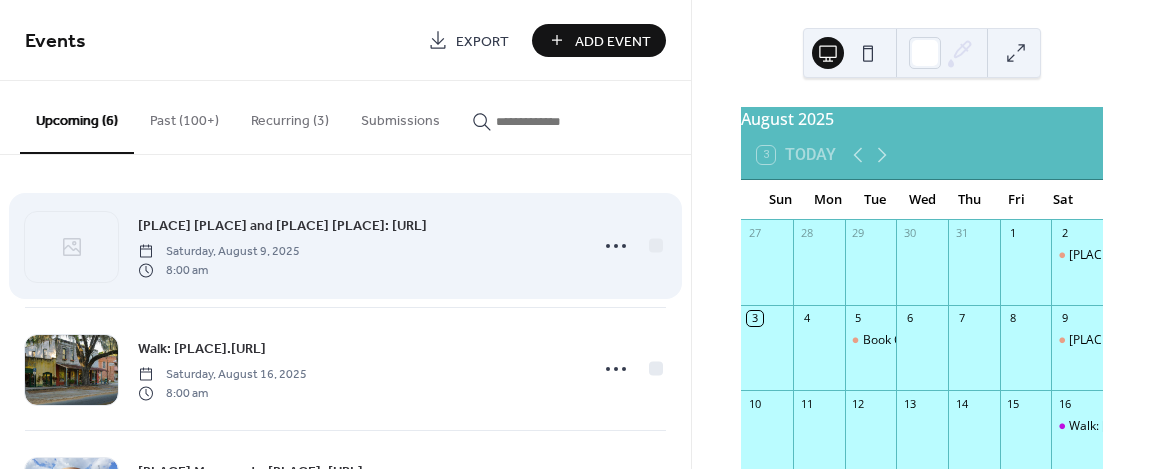 click on "8:00 am" at bounding box center (219, 270) 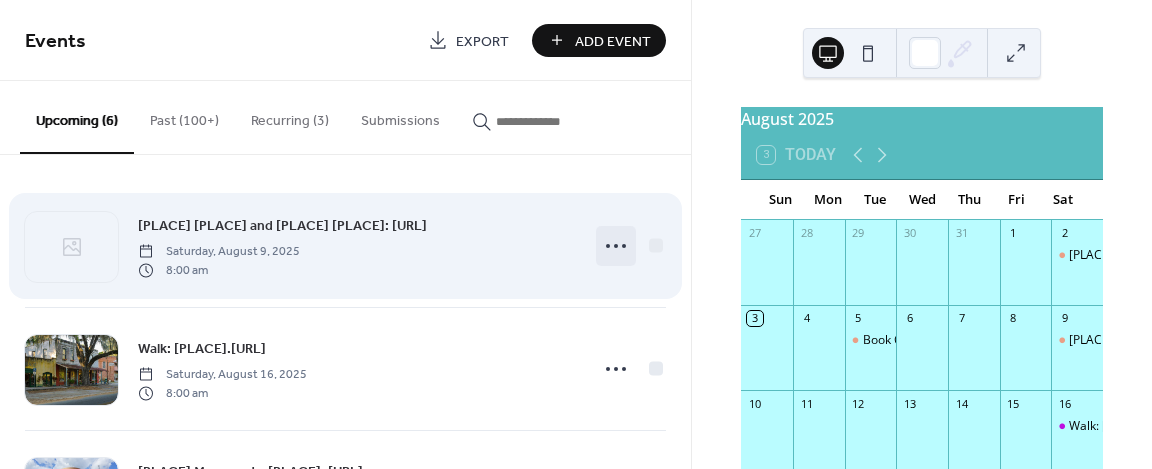 click 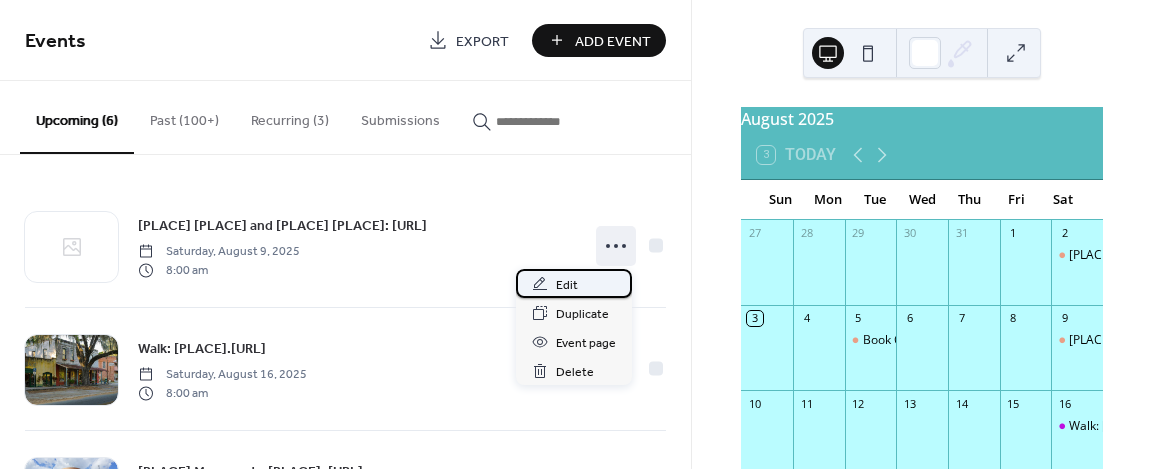 click on "Edit" at bounding box center (567, 285) 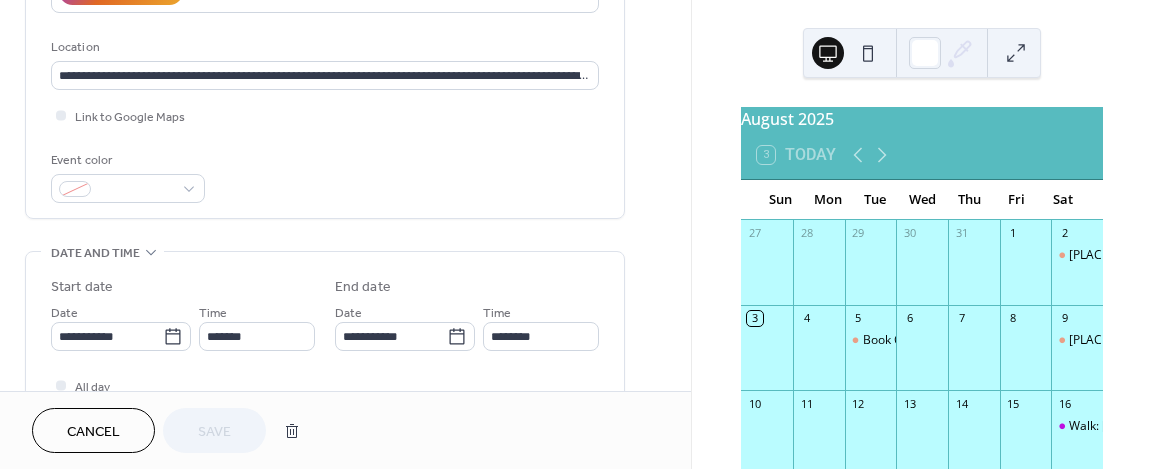 scroll, scrollTop: 600, scrollLeft: 0, axis: vertical 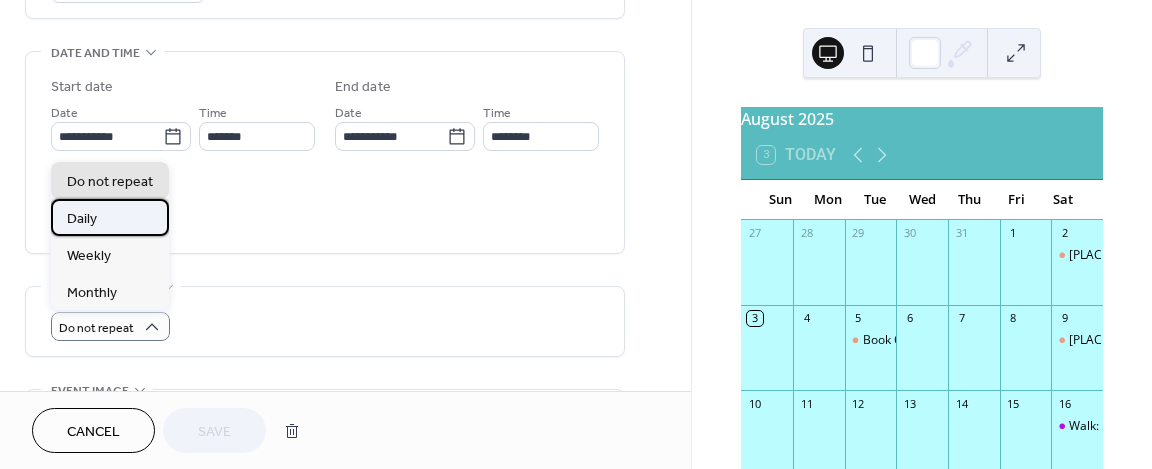 click on "Daily" at bounding box center [82, 219] 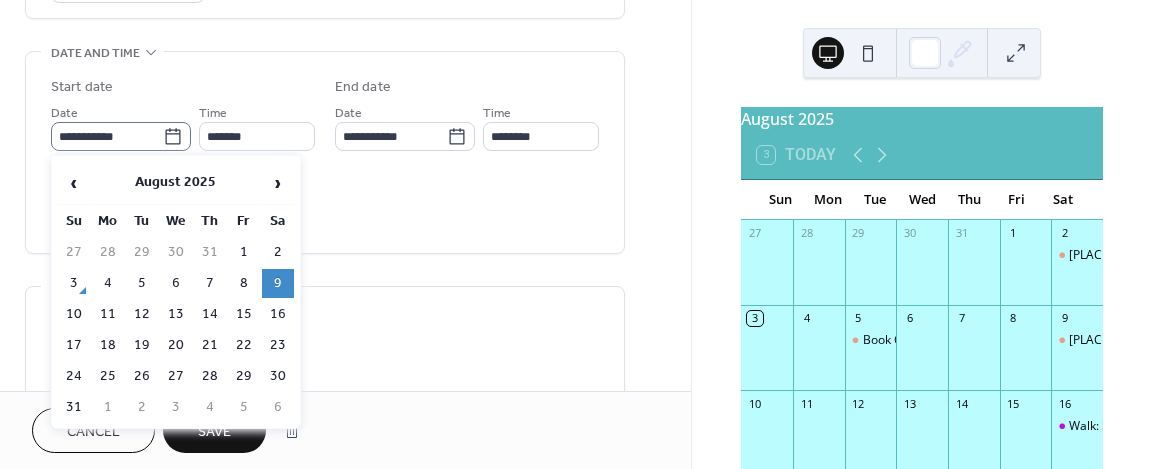 click 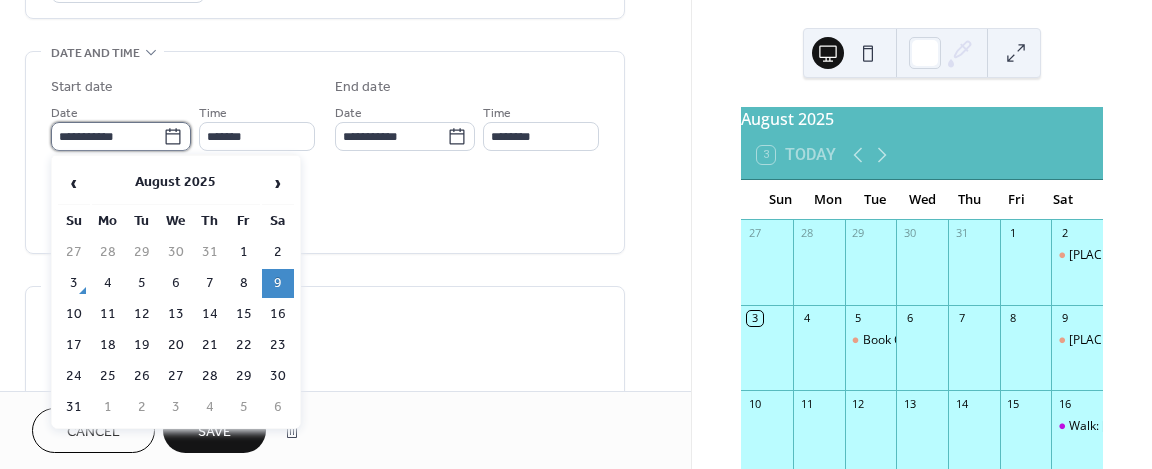 click on "**********" at bounding box center (107, 136) 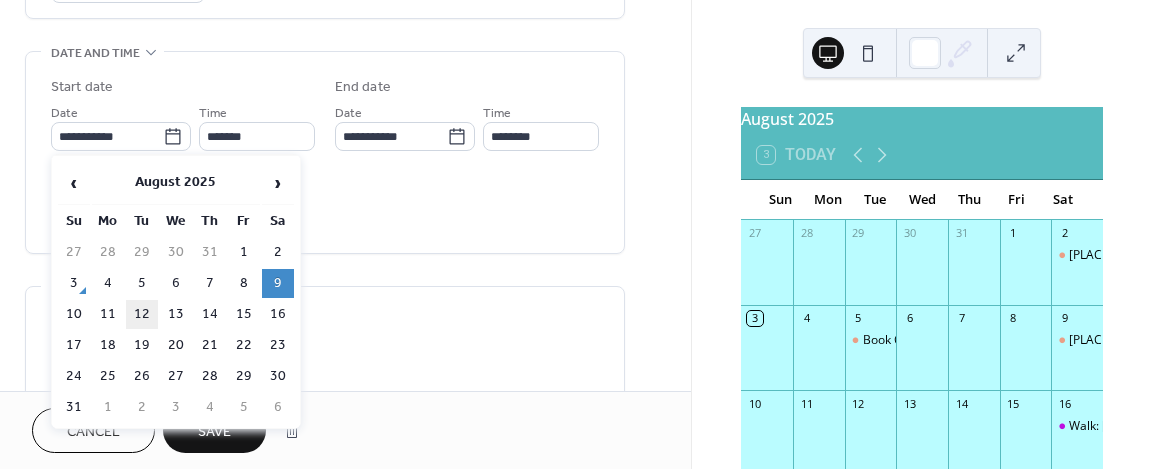 click on "12" at bounding box center (142, 314) 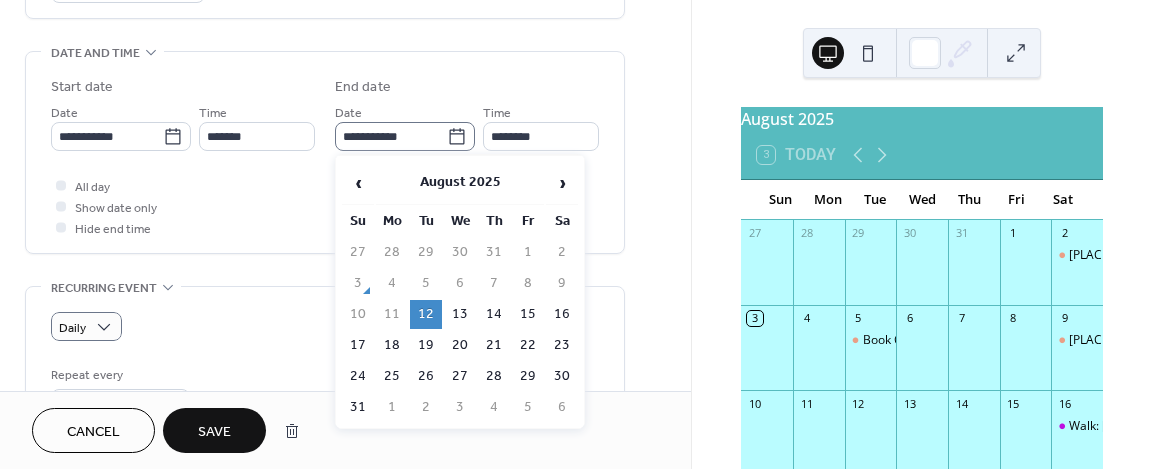 click 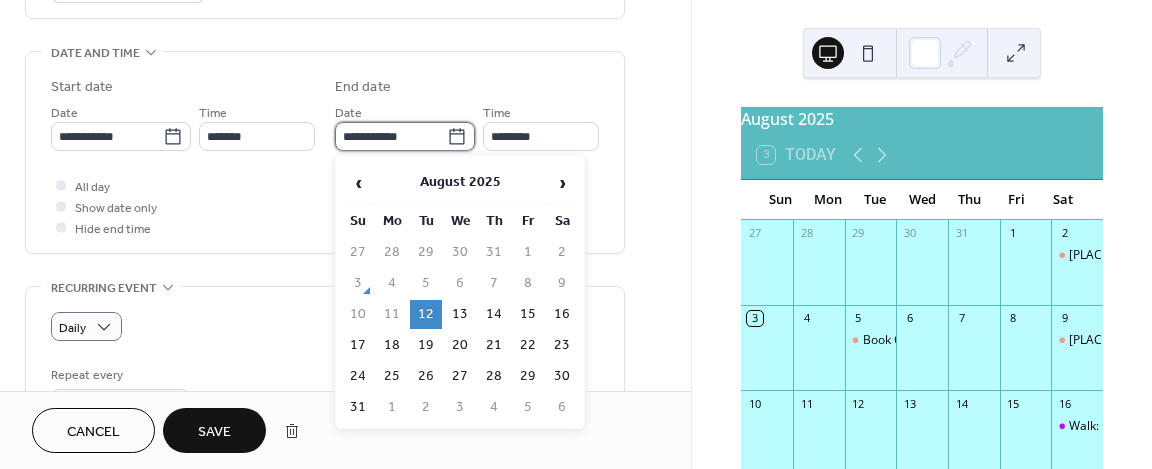 click on "**********" at bounding box center [391, 136] 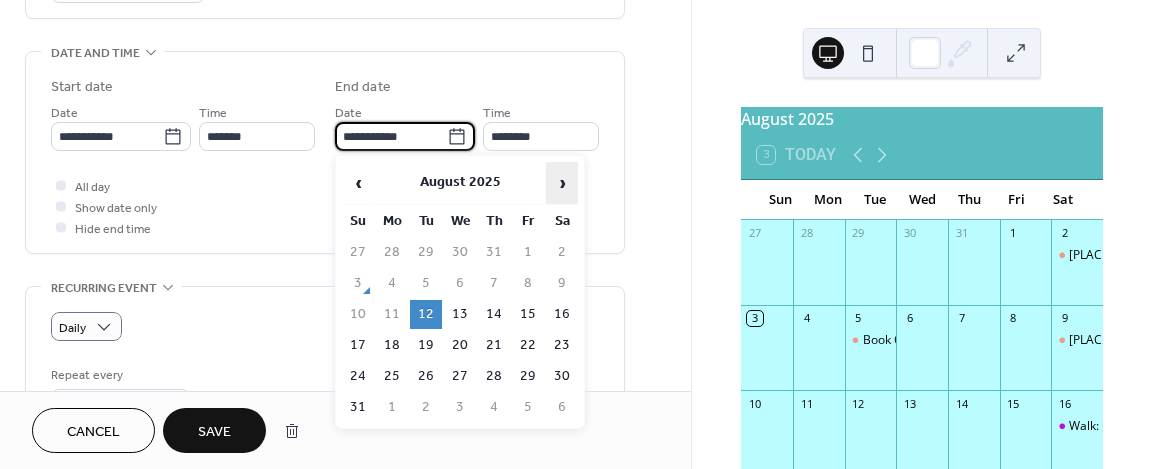 click on "›" at bounding box center (562, 183) 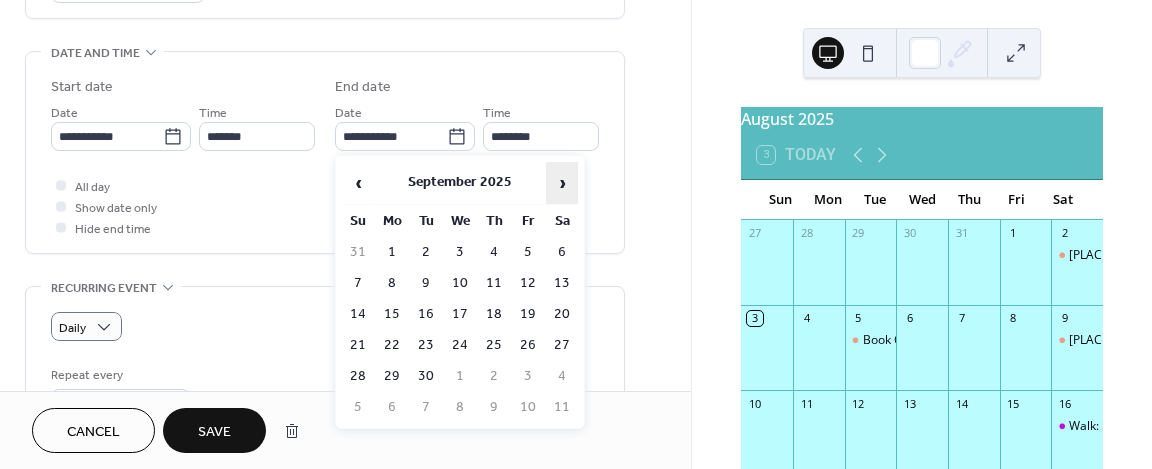 click on "›" at bounding box center (562, 183) 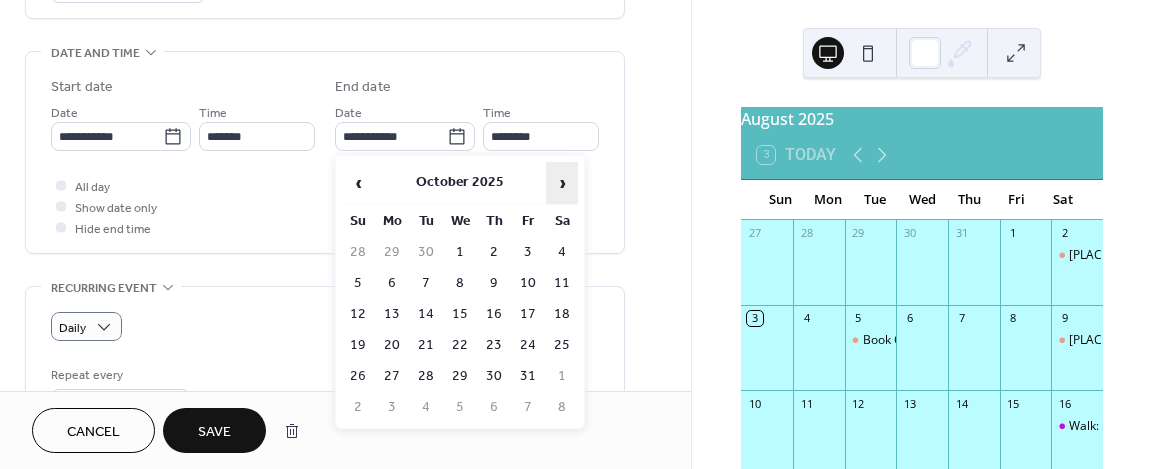 click on "›" at bounding box center (562, 183) 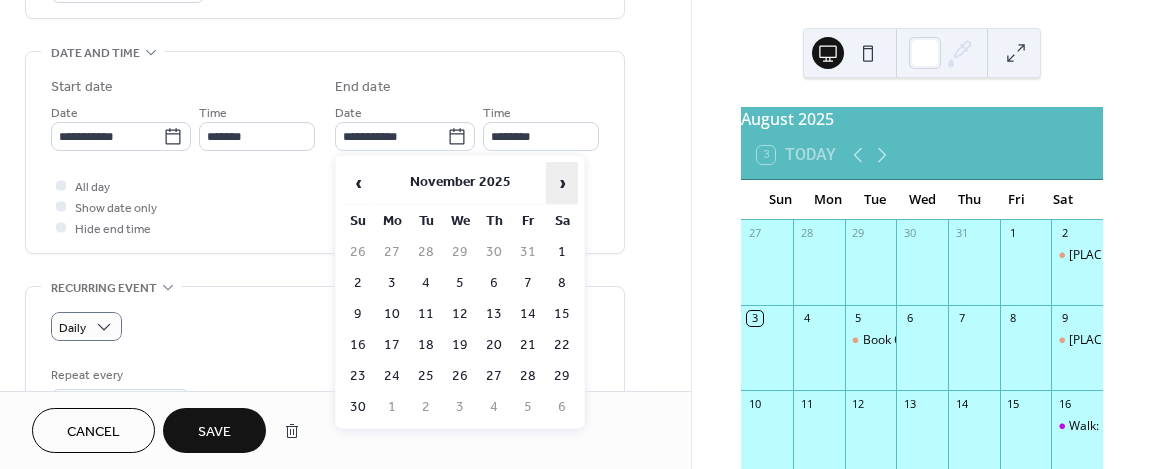 click on "›" at bounding box center (562, 183) 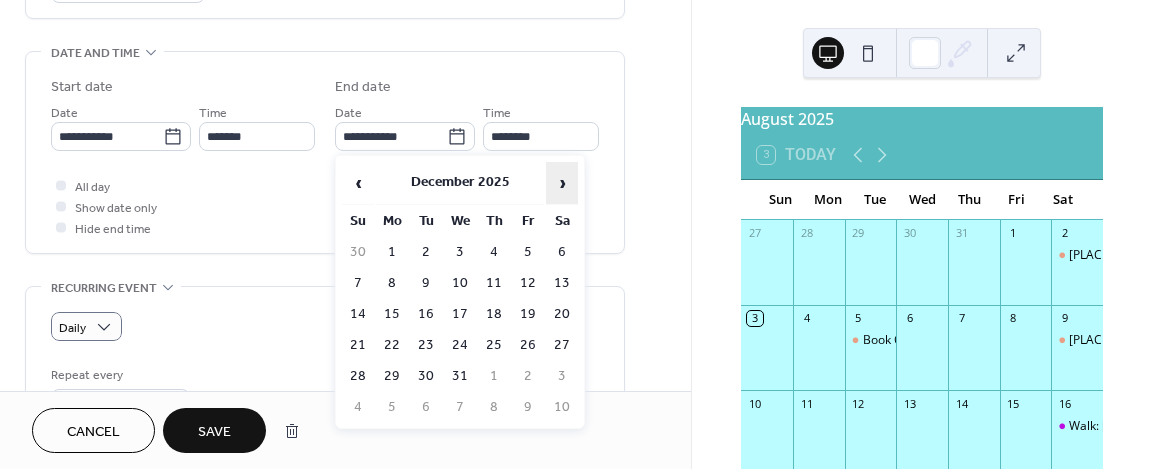 click on "›" at bounding box center (562, 183) 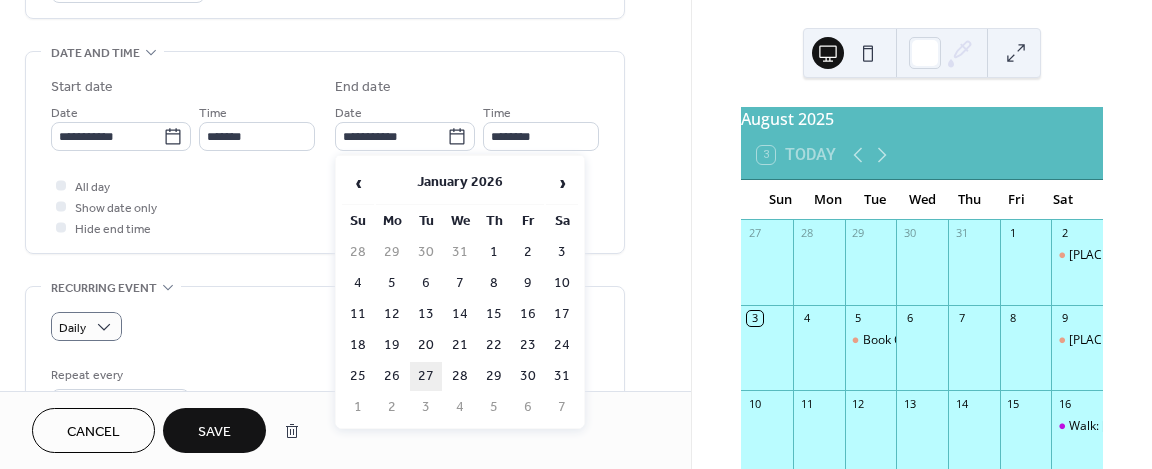 click on "27" at bounding box center [426, 376] 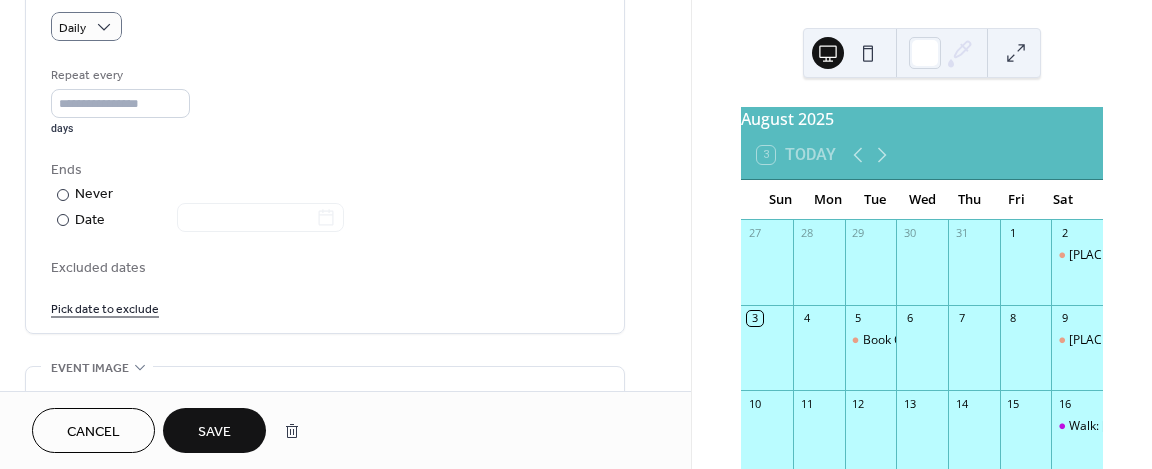 scroll, scrollTop: 800, scrollLeft: 0, axis: vertical 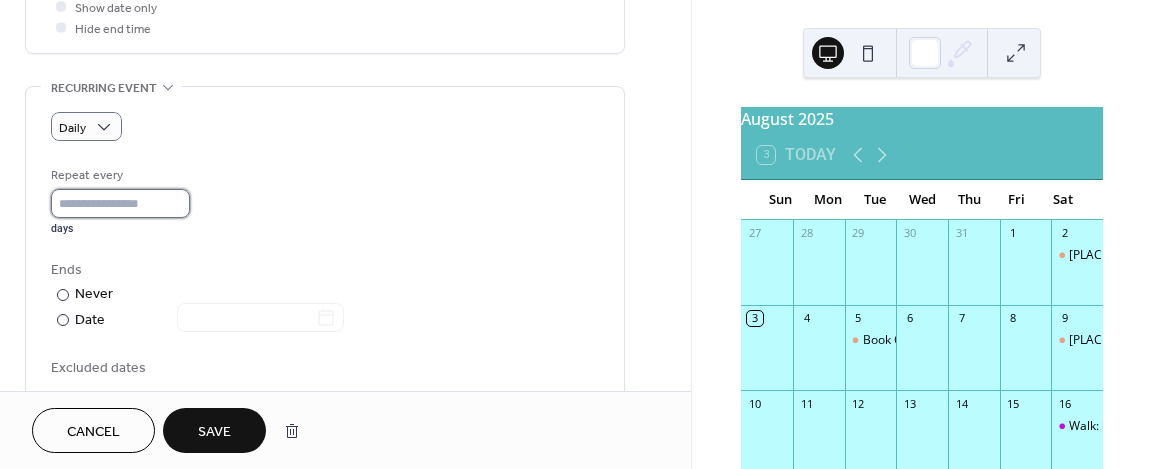 click on "*" at bounding box center (120, 203) 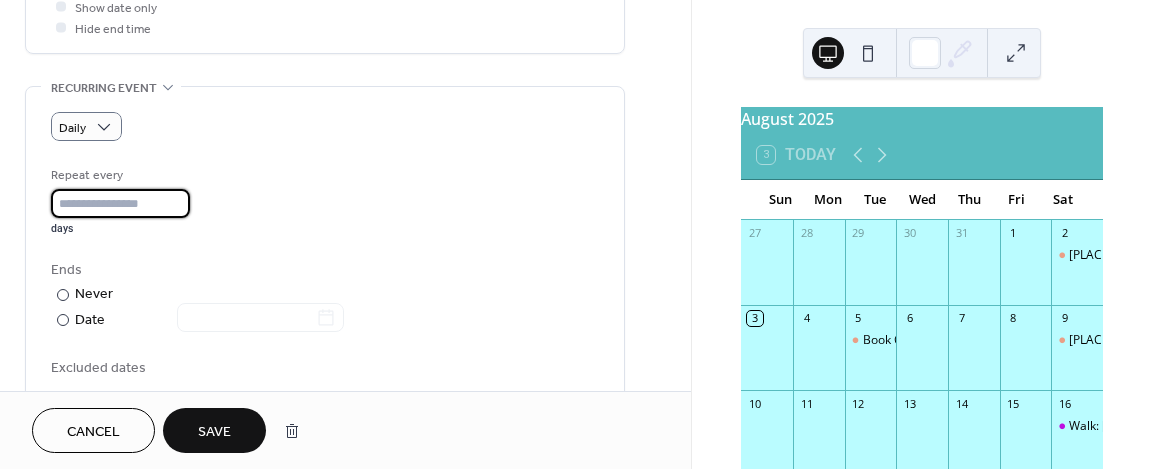 type on "*" 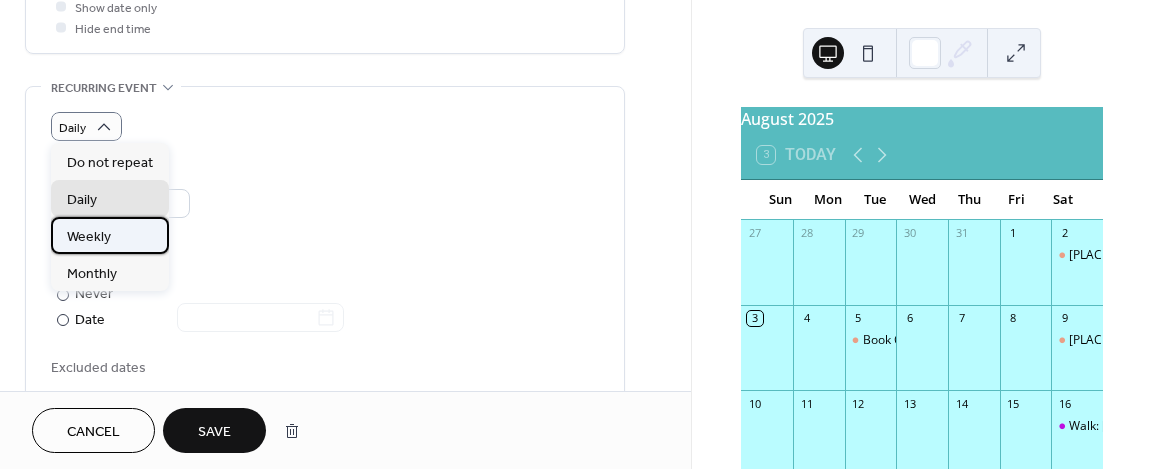 click on "Weekly" at bounding box center (89, 237) 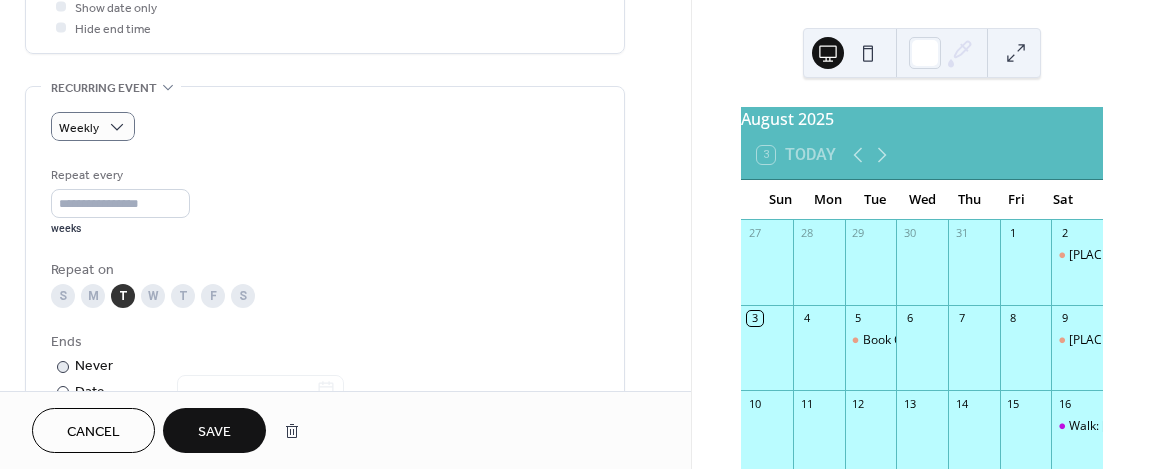 scroll, scrollTop: 1000, scrollLeft: 0, axis: vertical 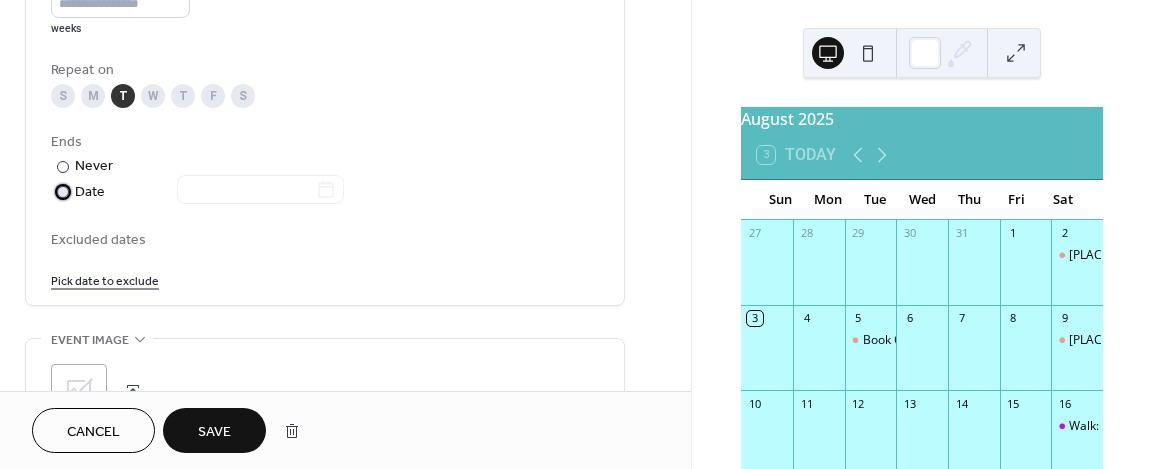 click at bounding box center (63, 192) 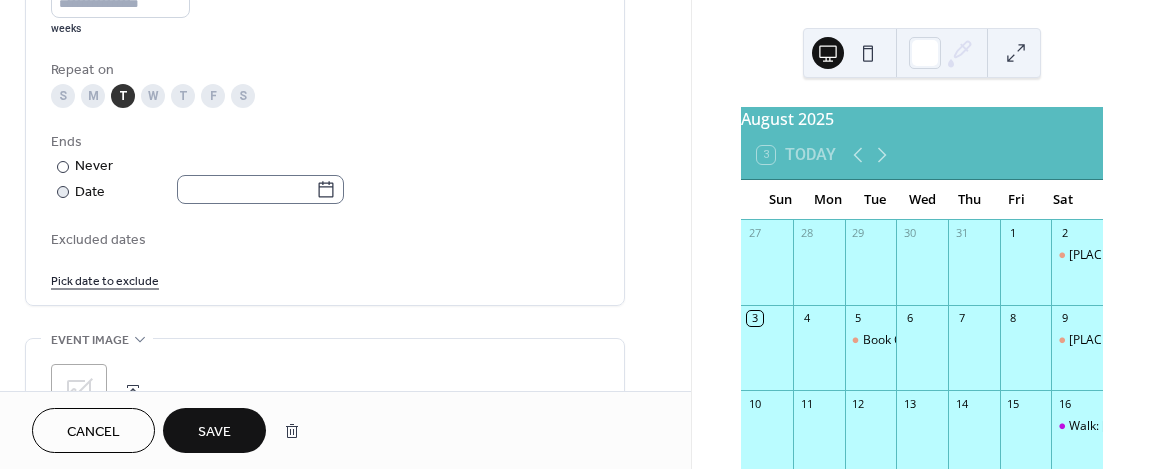 click 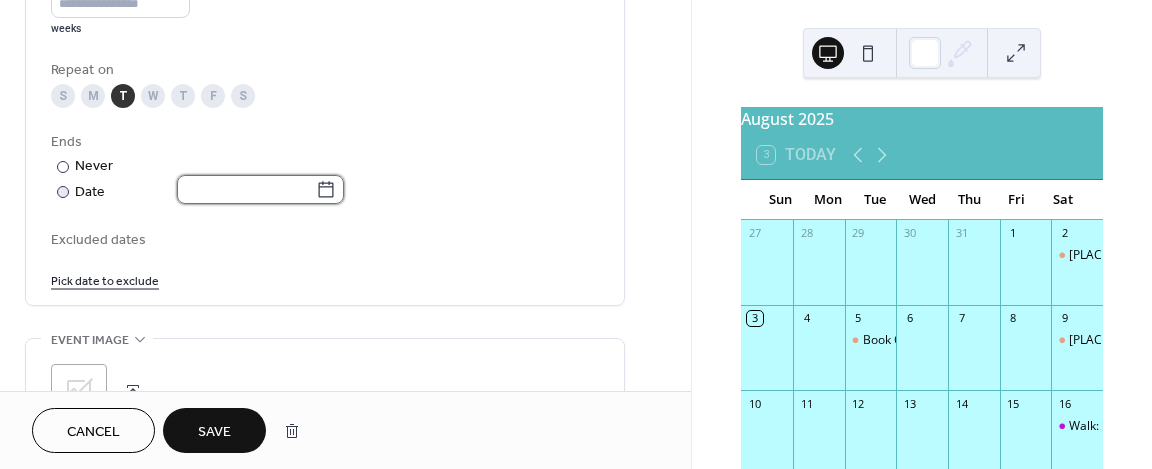 click at bounding box center (246, 189) 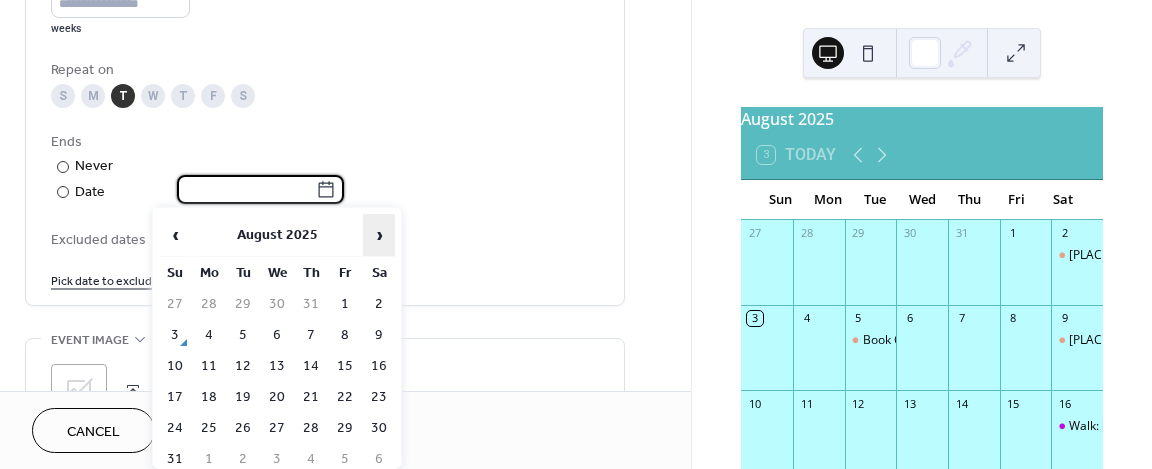 click on "›" at bounding box center [379, 235] 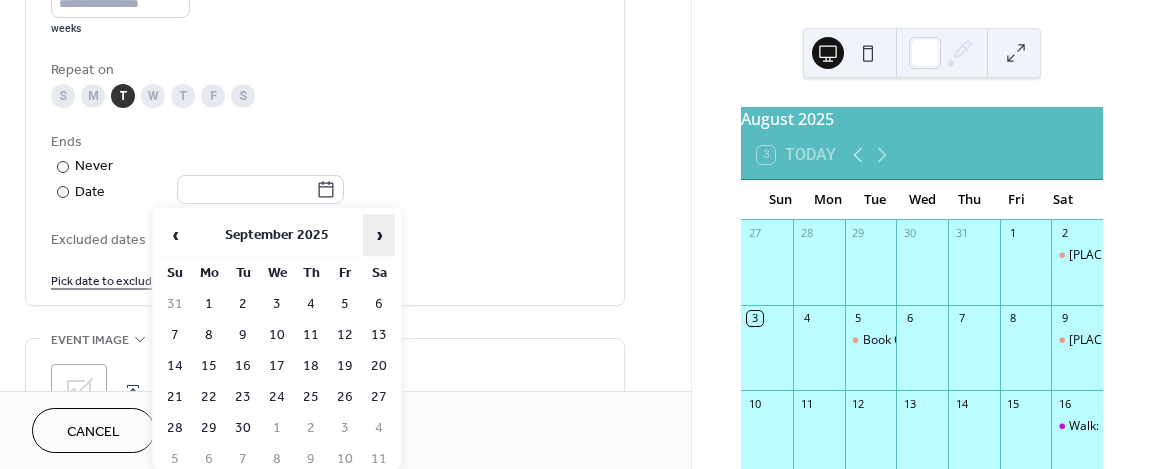 click on "›" at bounding box center (379, 235) 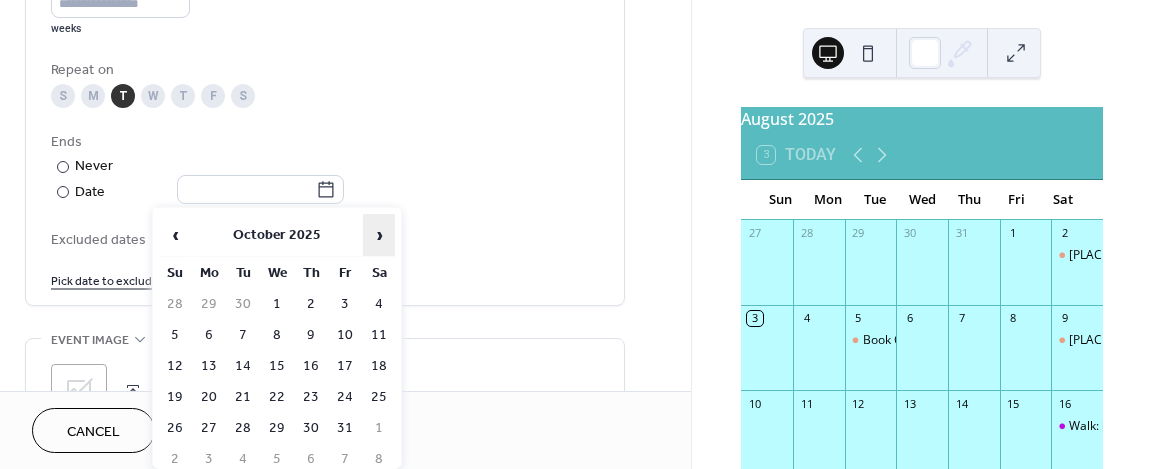 click on "›" at bounding box center [379, 235] 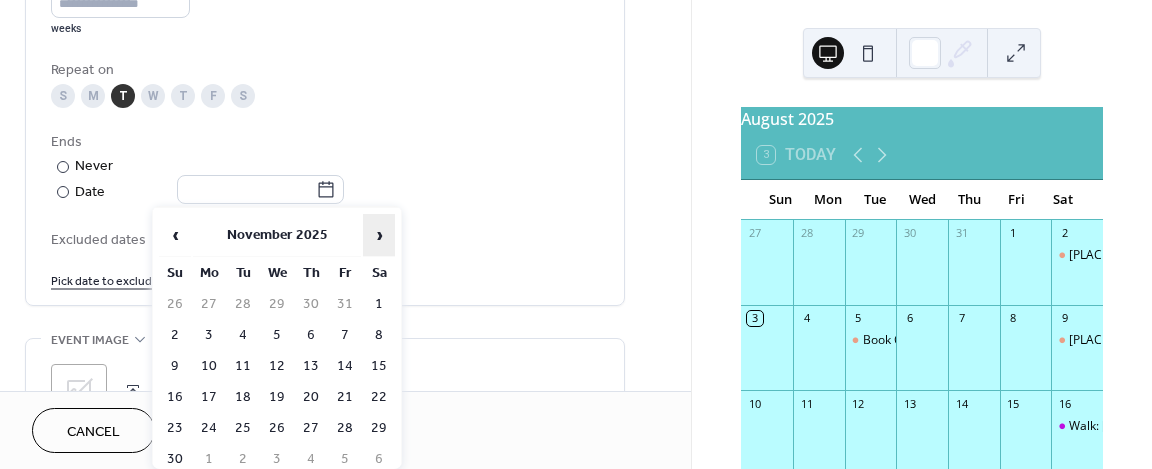 click on "›" at bounding box center [379, 235] 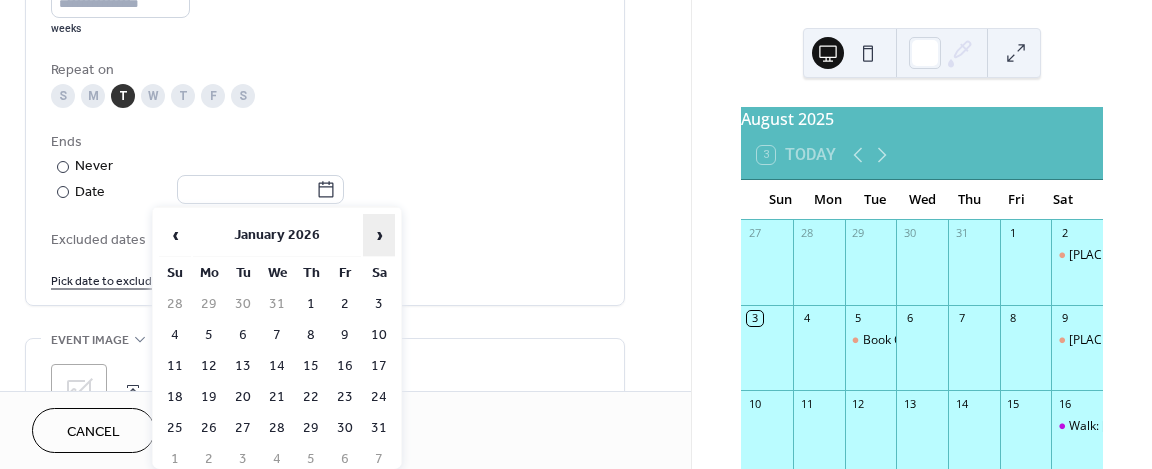 click on "›" at bounding box center [379, 235] 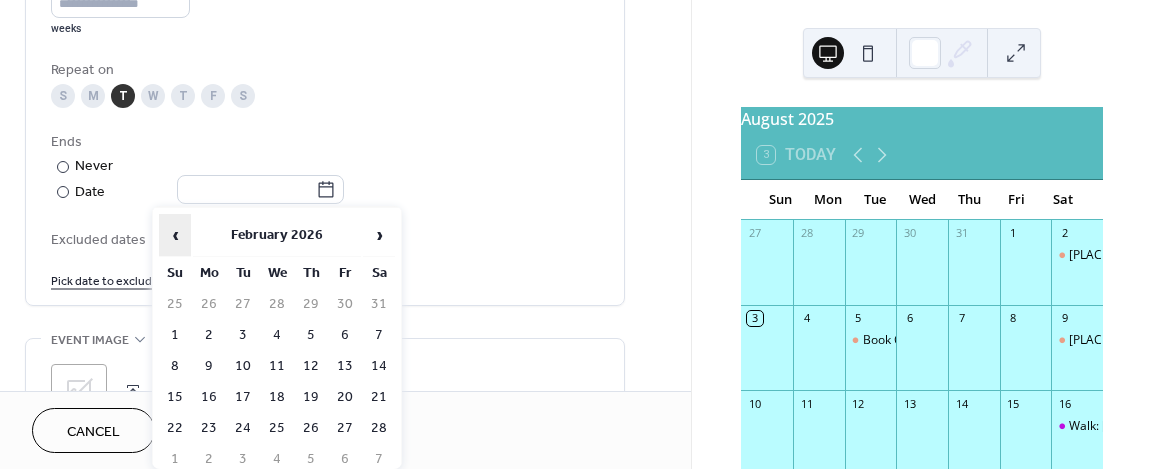 click on "‹" at bounding box center [175, 235] 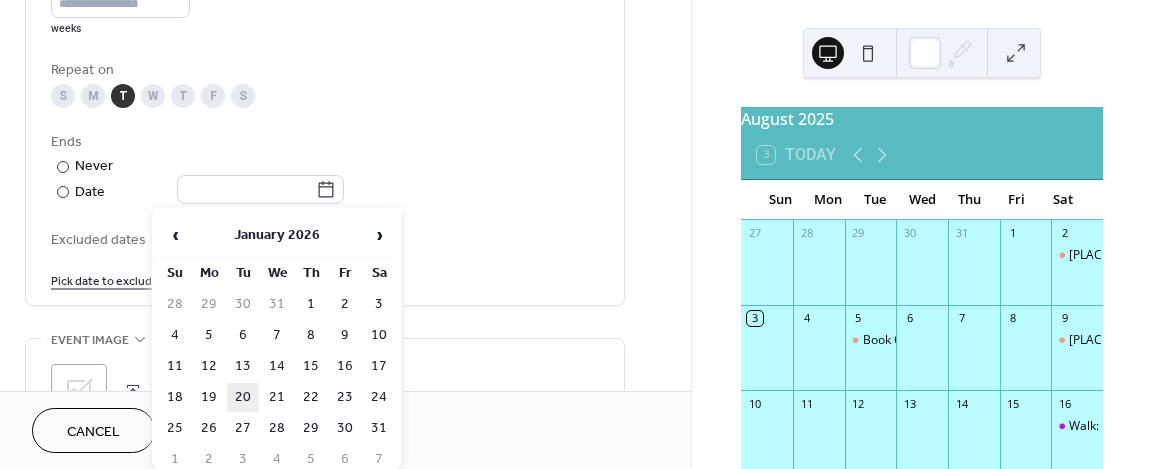 click on "20" at bounding box center (243, 397) 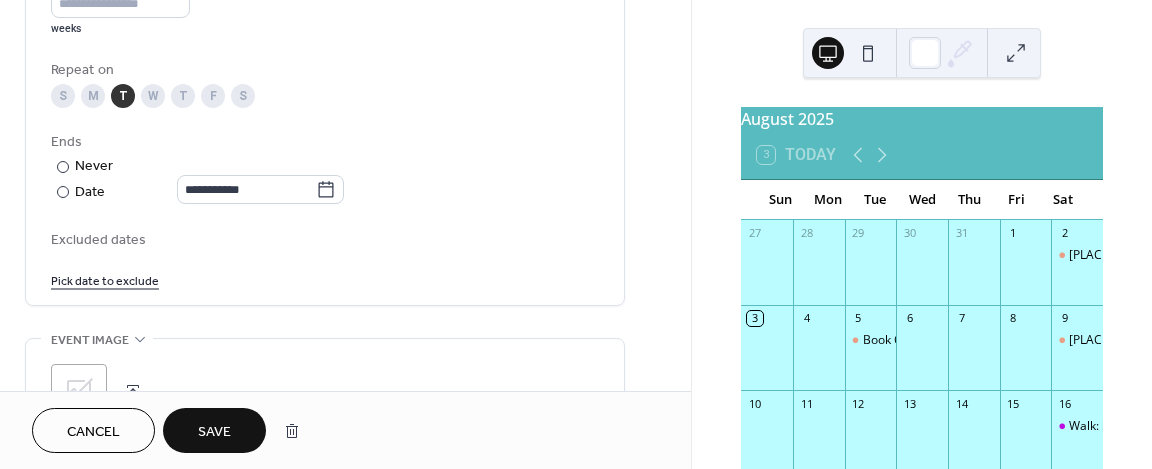 scroll, scrollTop: 1100, scrollLeft: 0, axis: vertical 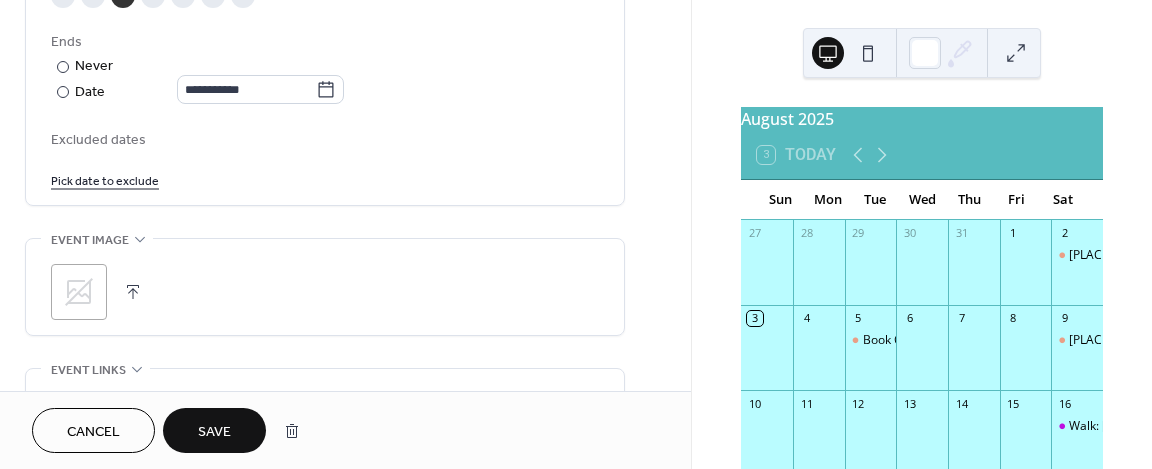 click on "Pick date to exclude" at bounding box center [105, 179] 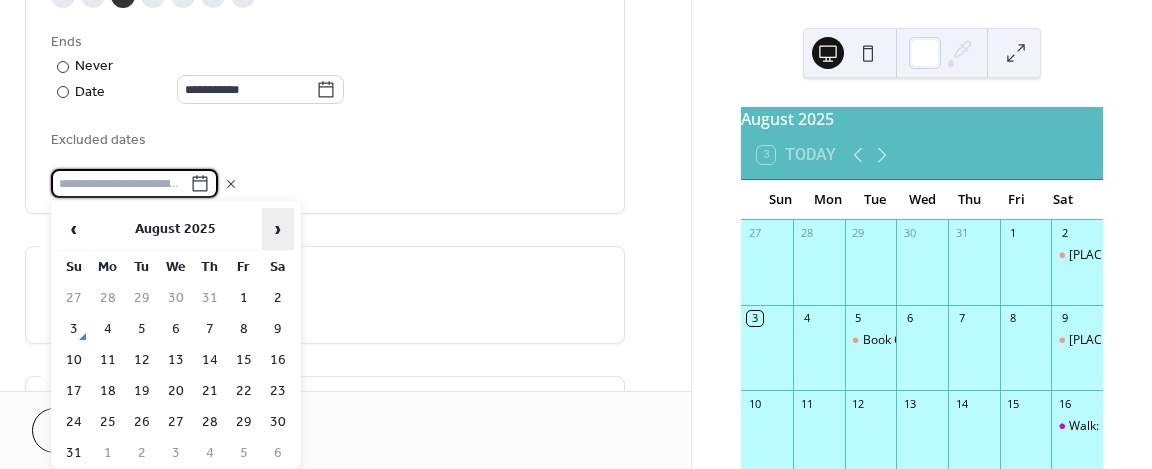 click on "›" at bounding box center (278, 229) 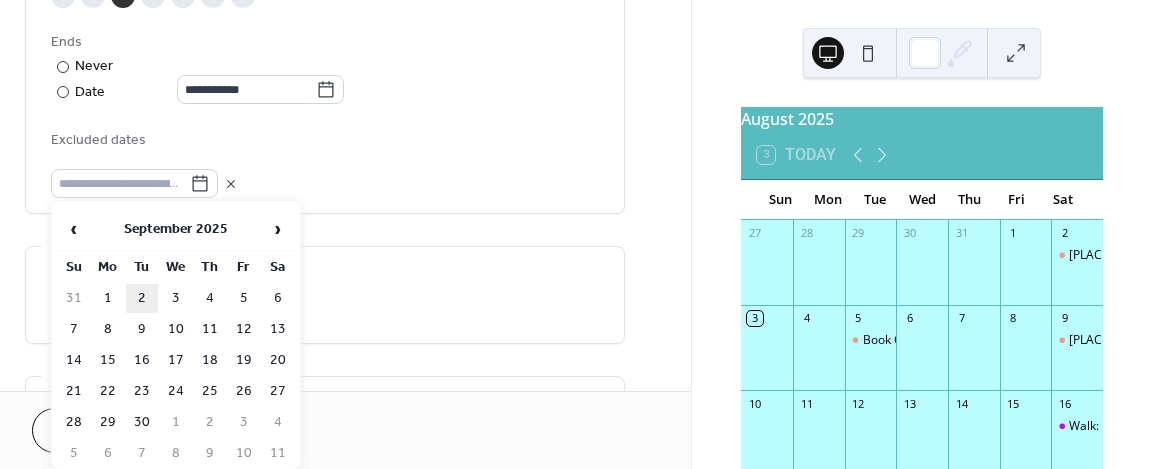 click on "2" at bounding box center (142, 298) 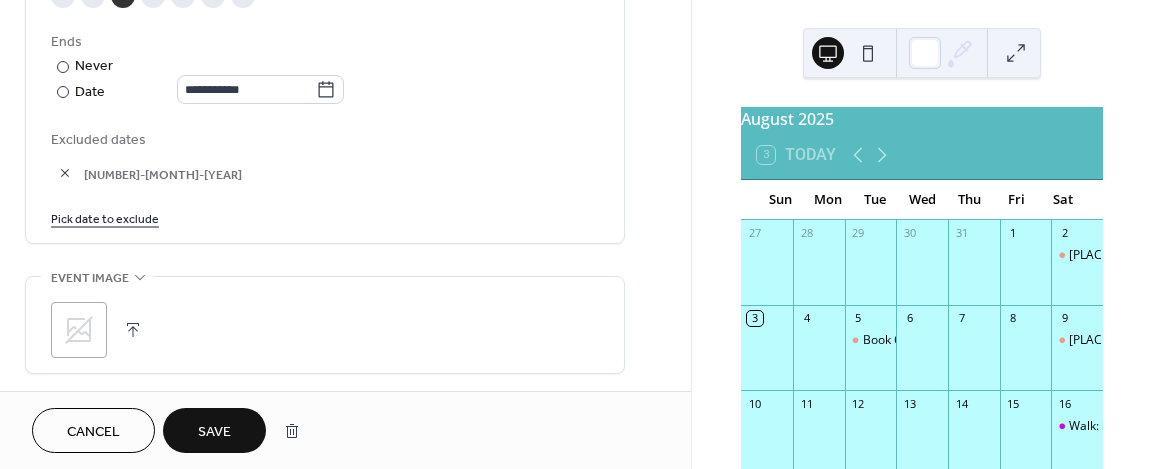 click on "Pick date to exclude" at bounding box center (105, 217) 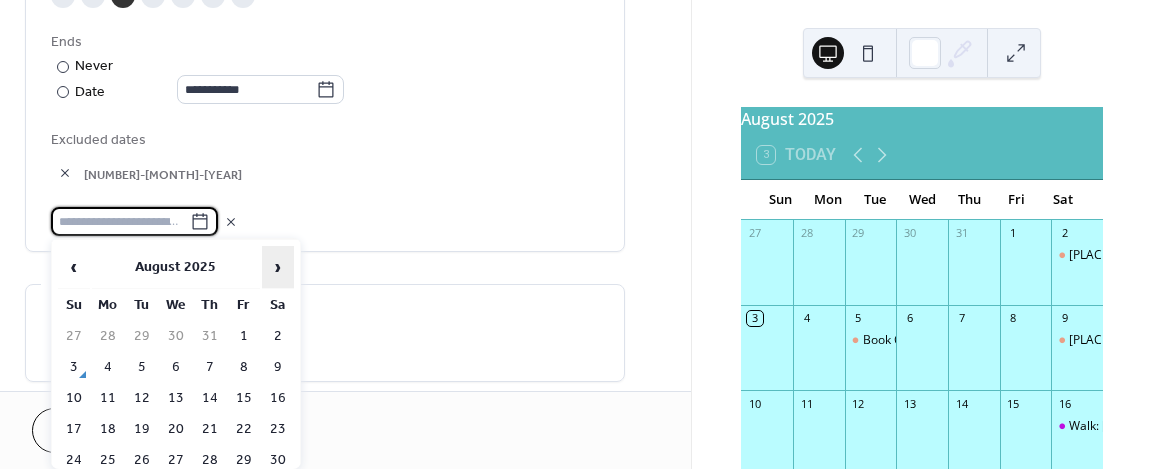 click on "›" at bounding box center [278, 267] 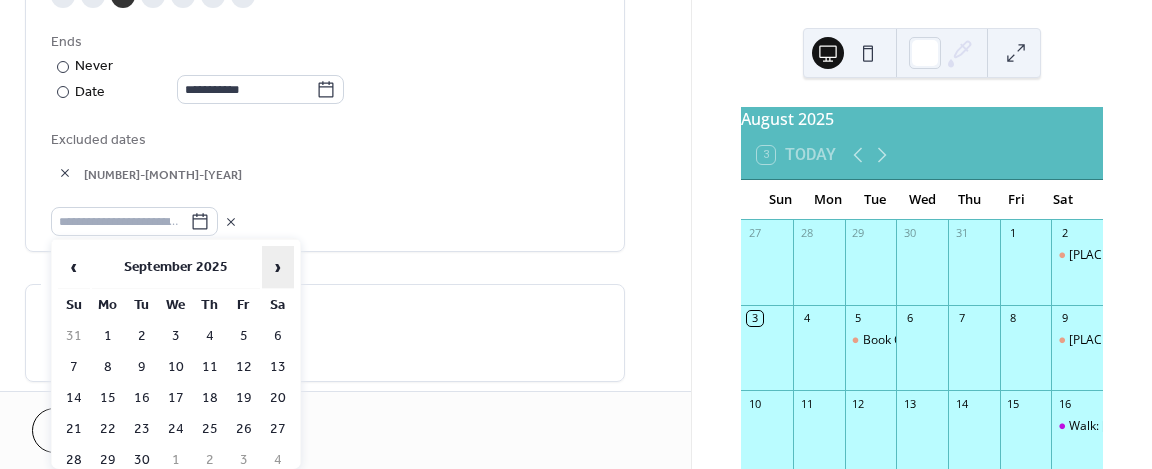 click on "›" at bounding box center (278, 267) 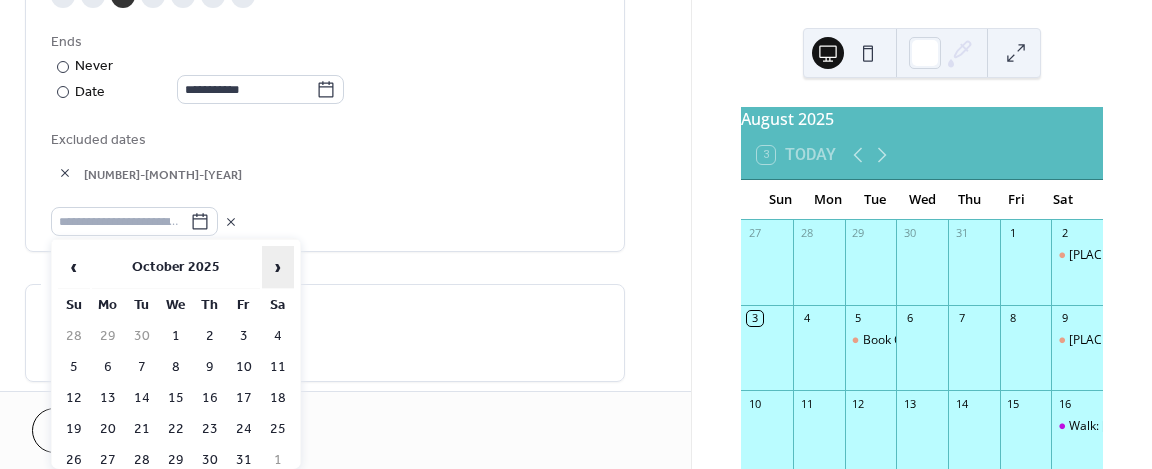click on "›" at bounding box center [278, 267] 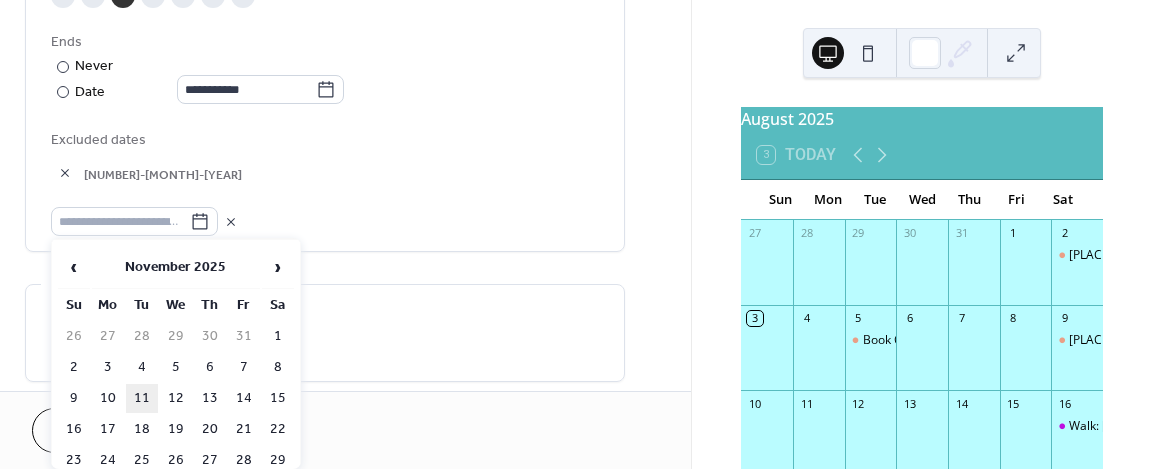 click on "11" at bounding box center [142, 398] 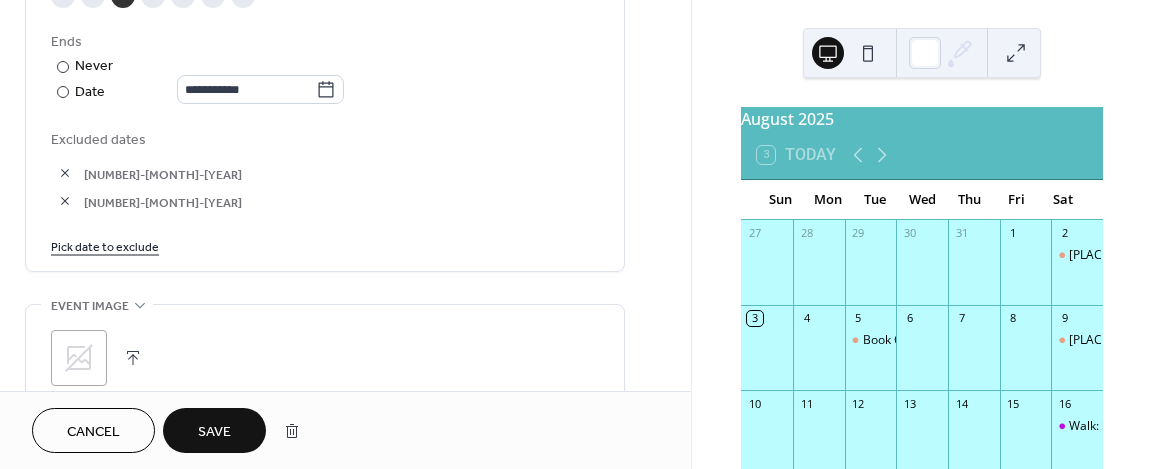 click on "Pick date to exclude" at bounding box center (105, 245) 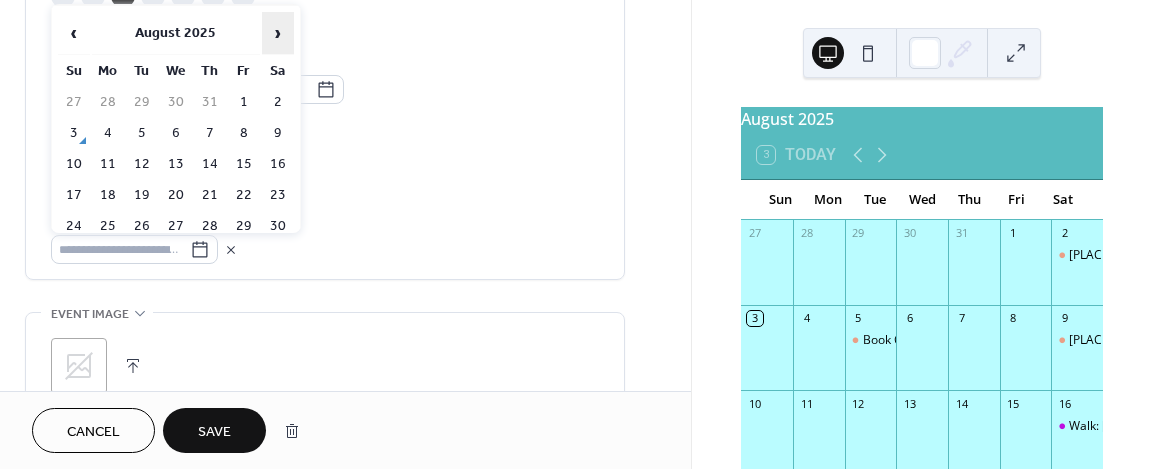 click on "›" at bounding box center [278, 33] 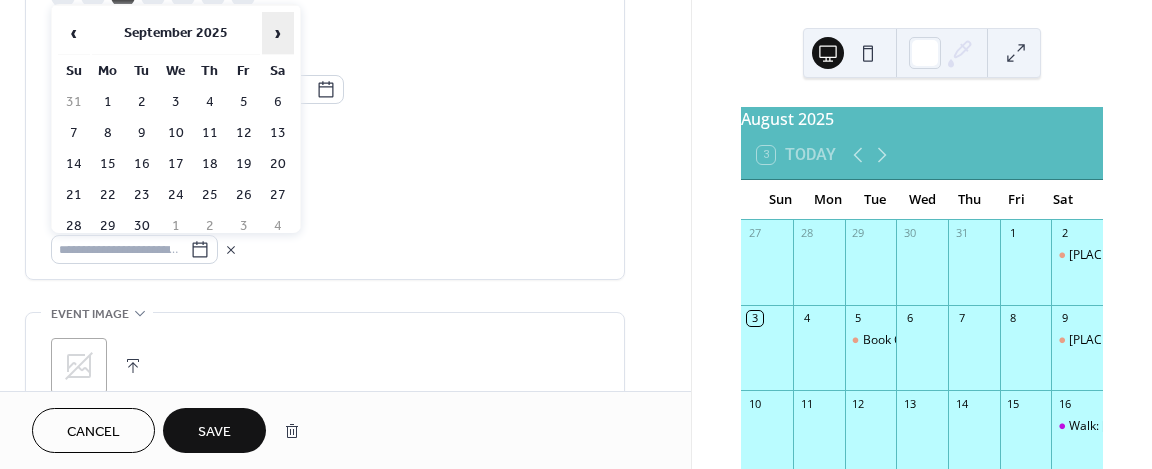 click on "›" at bounding box center [278, 33] 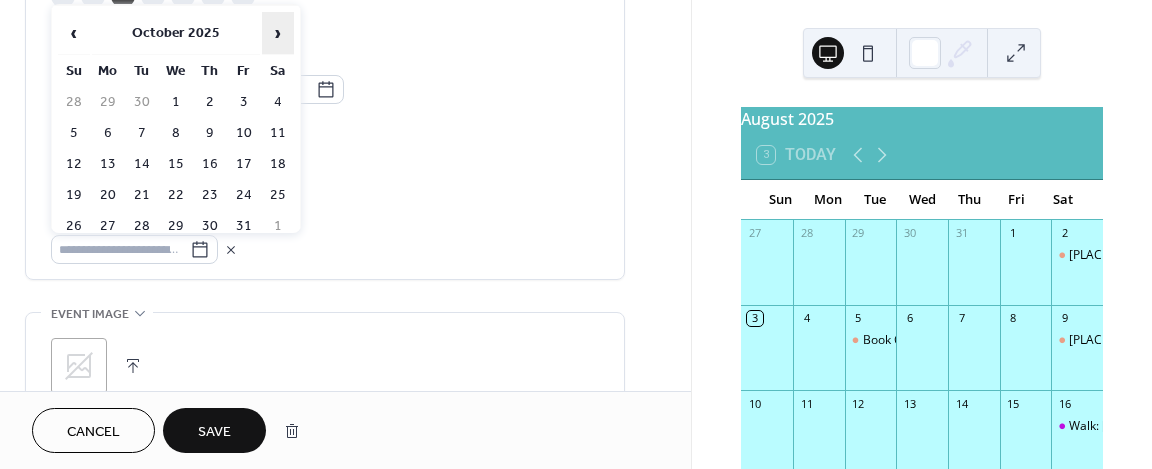 click on "›" at bounding box center [278, 33] 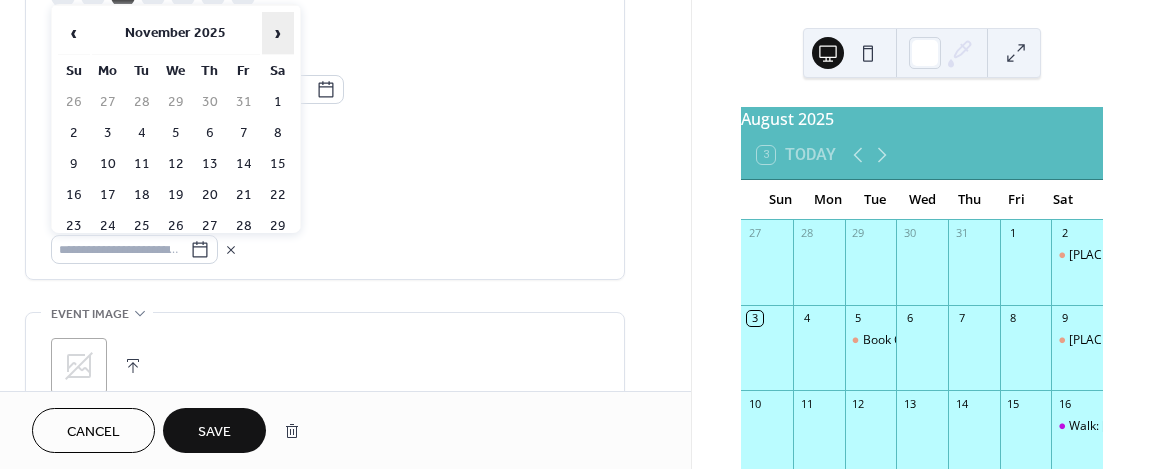 click on "›" at bounding box center [278, 33] 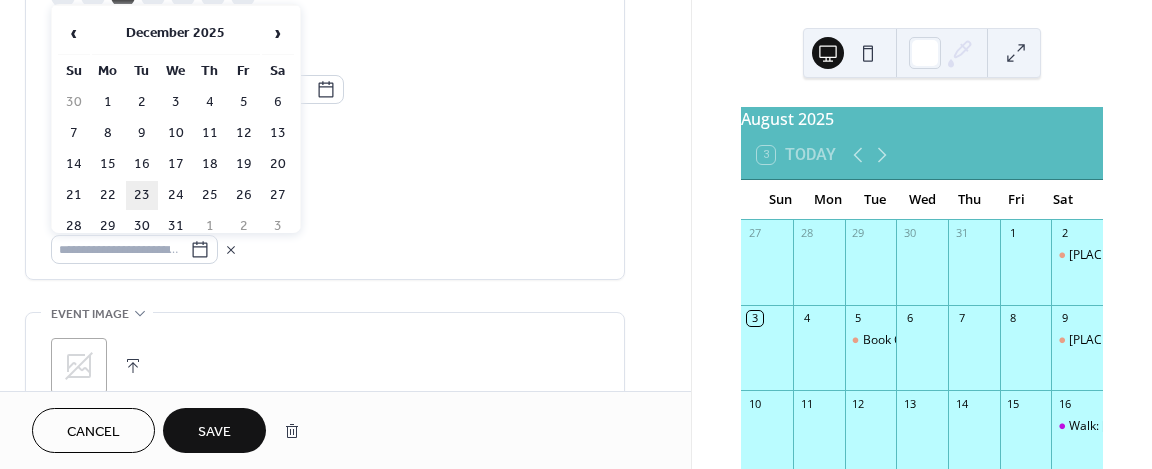 click on "23" at bounding box center (142, 195) 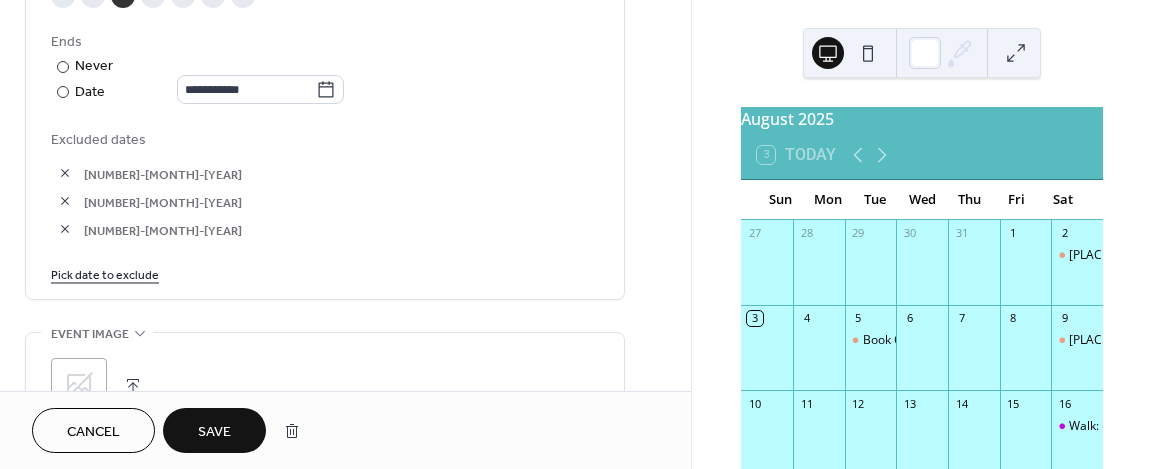 click on "Pick date to exclude" at bounding box center (105, 273) 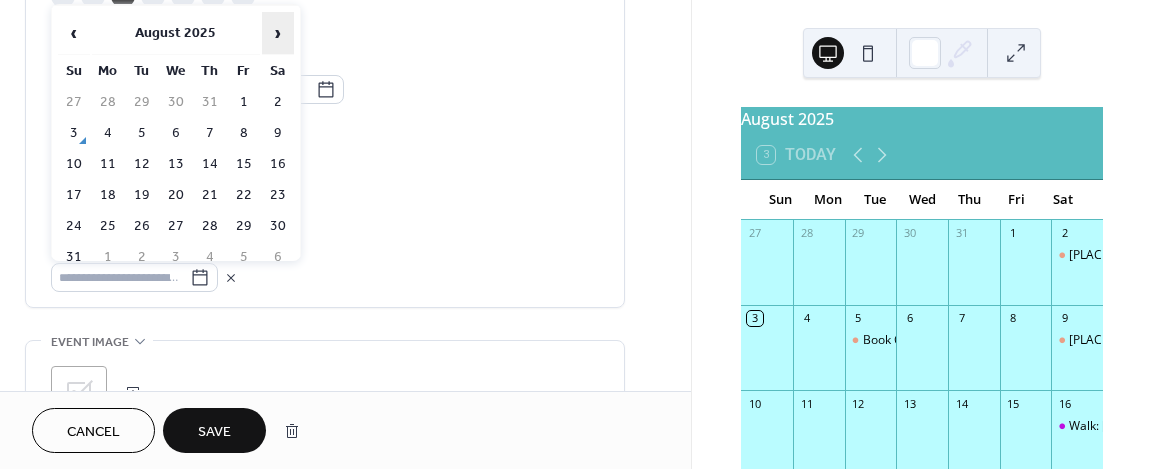click on "›" at bounding box center (278, 33) 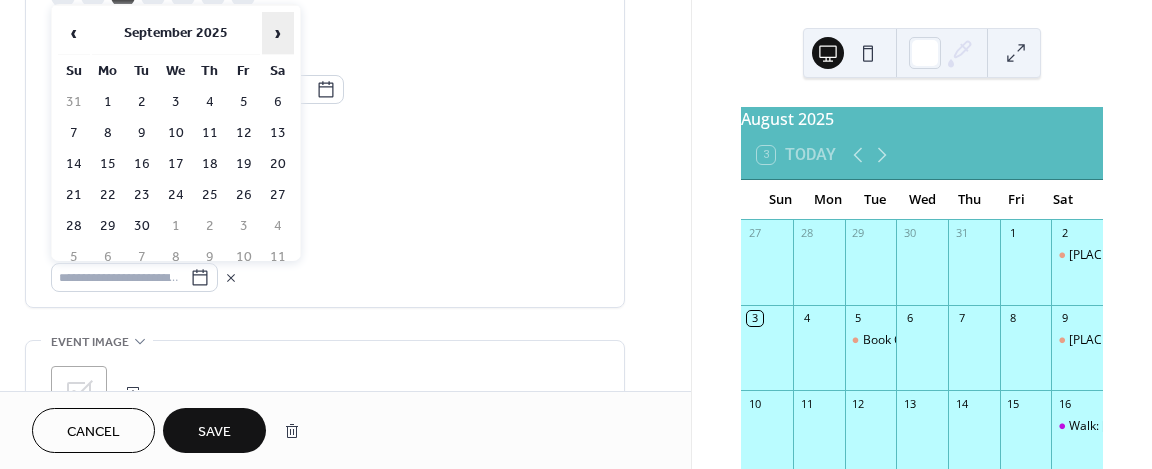 click on "›" at bounding box center (278, 33) 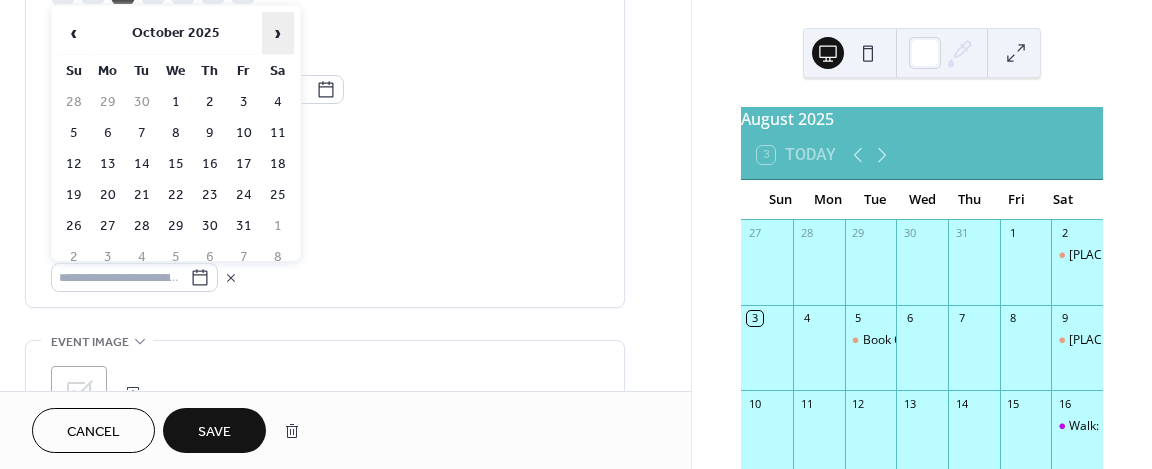 click on "›" at bounding box center (278, 33) 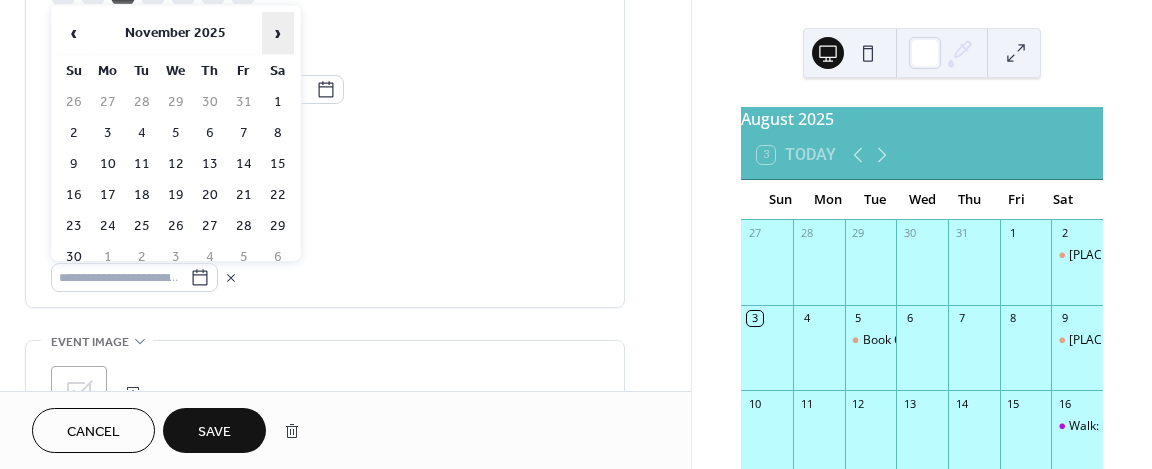 click on "›" at bounding box center [278, 33] 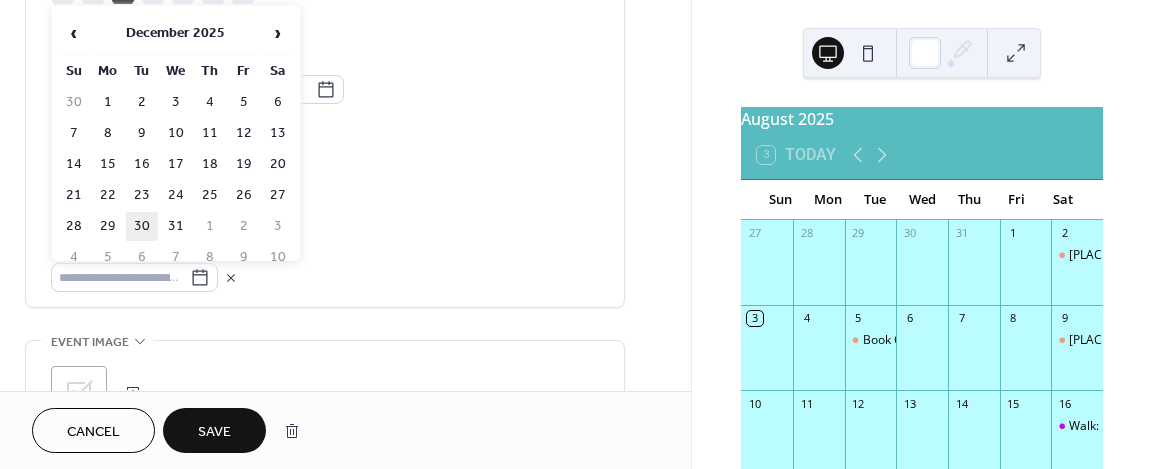 click on "30" at bounding box center (142, 226) 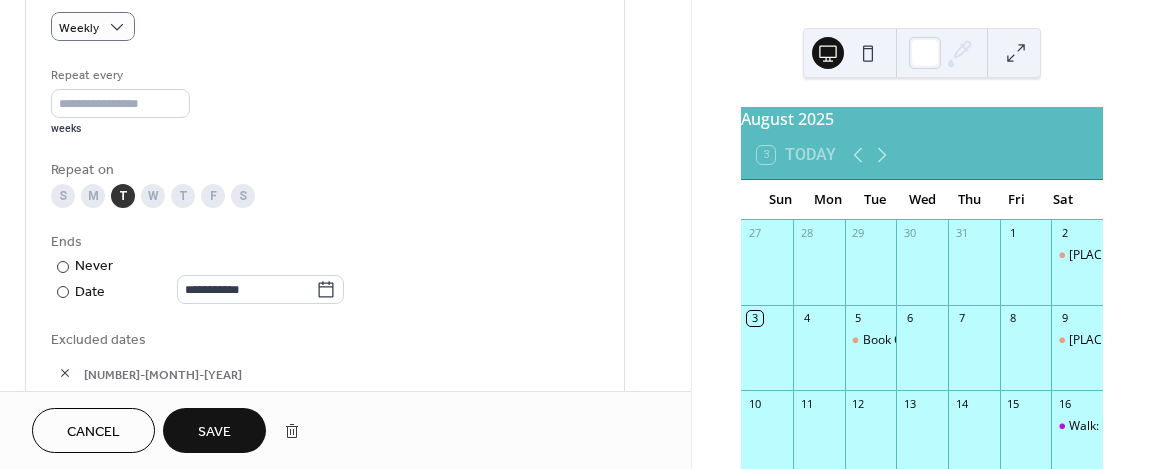 scroll, scrollTop: 700, scrollLeft: 0, axis: vertical 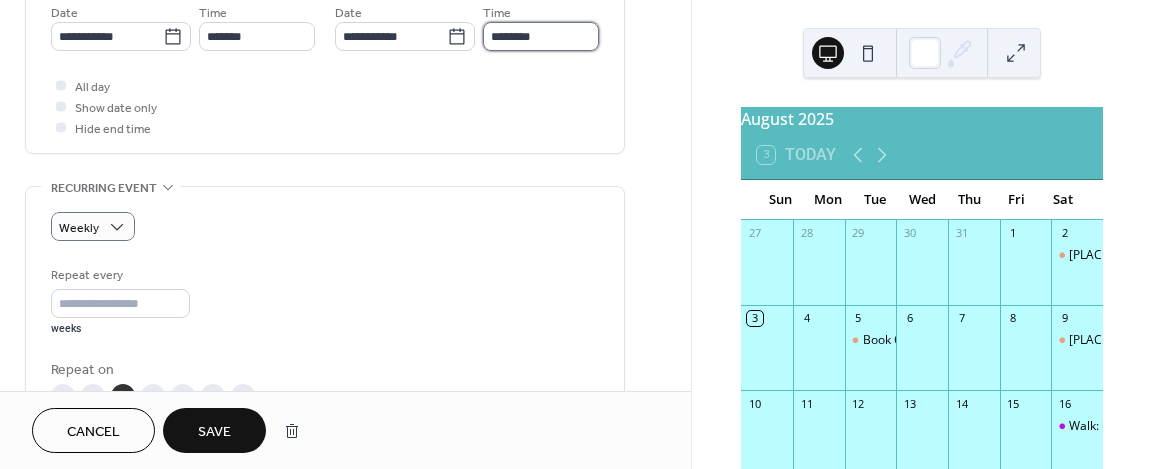 click on "********" at bounding box center [541, 36] 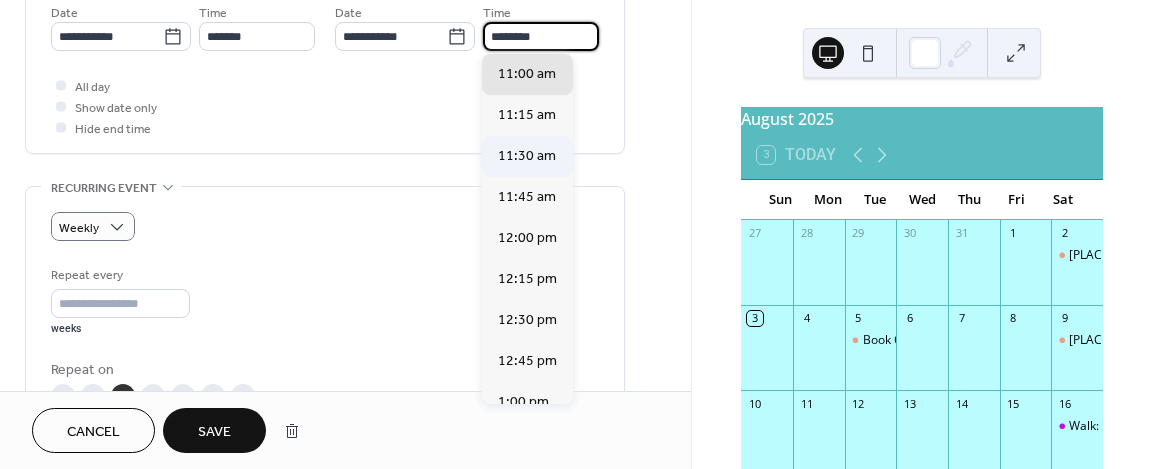 scroll, scrollTop: 1504, scrollLeft: 0, axis: vertical 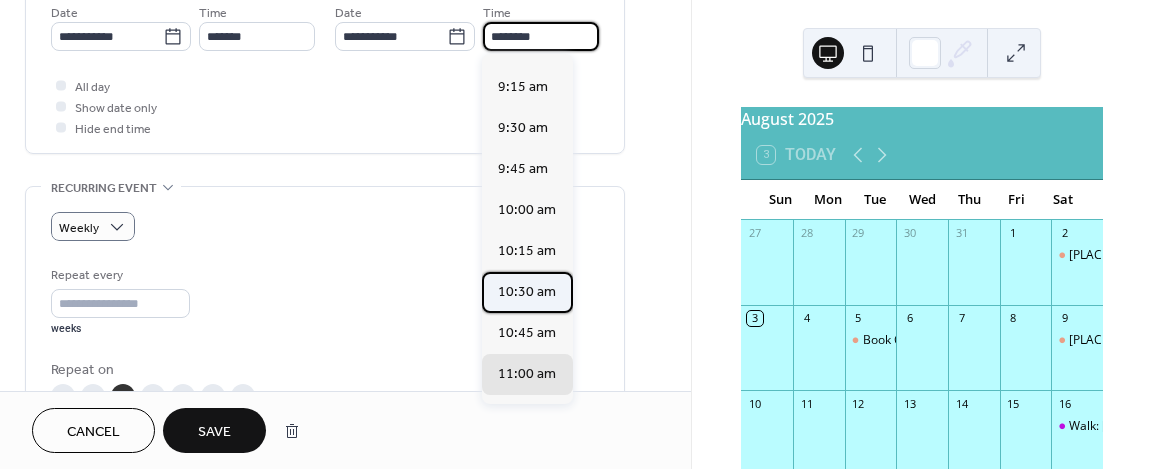 click on "10:30 am" at bounding box center (527, 291) 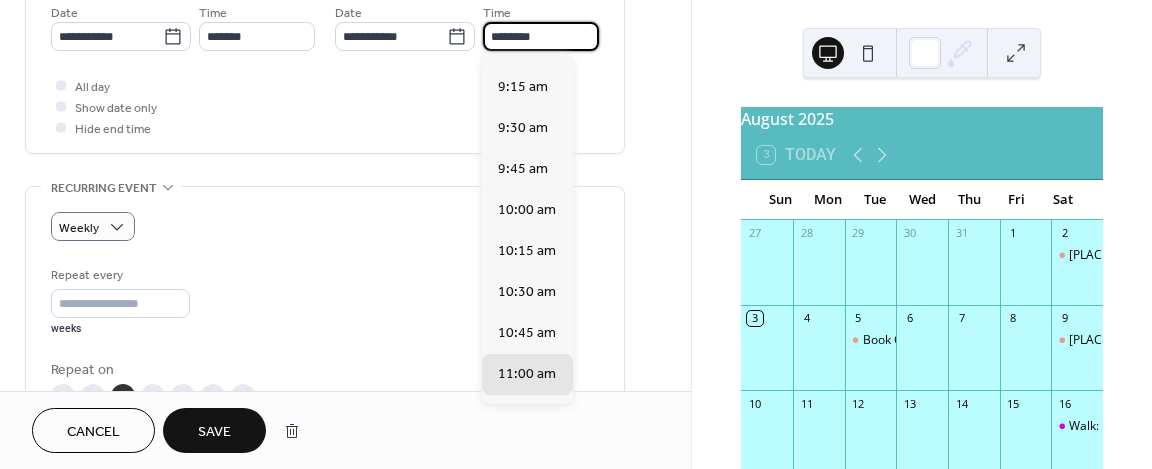 type on "********" 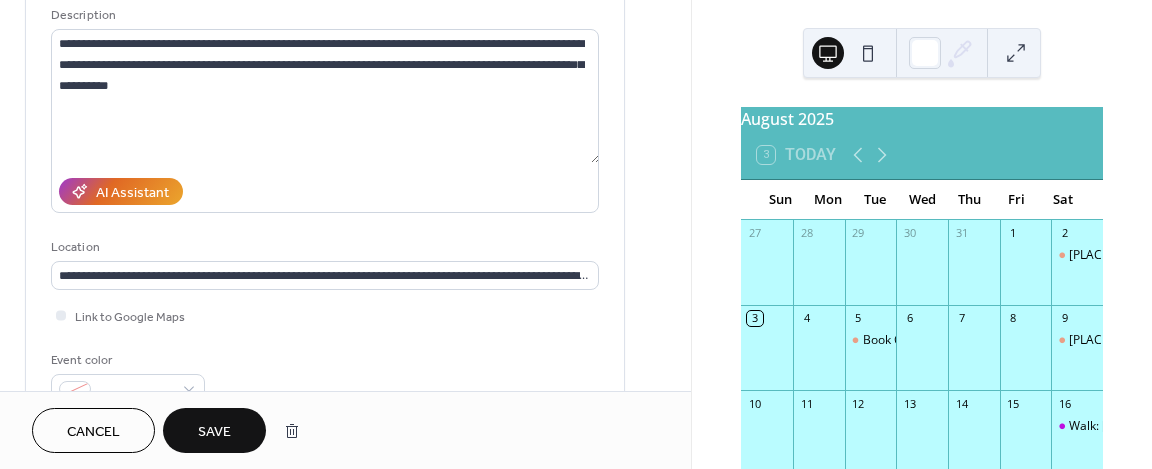 scroll, scrollTop: 0, scrollLeft: 0, axis: both 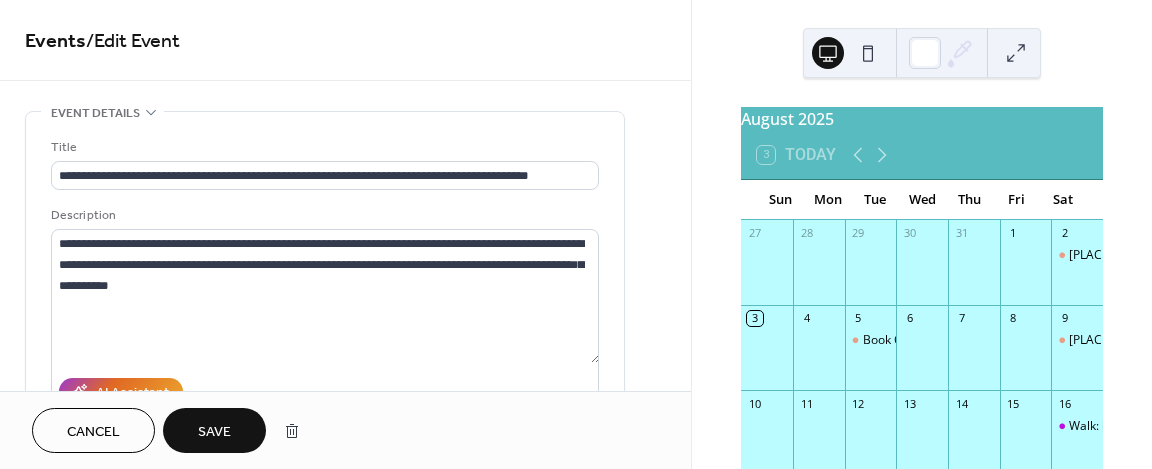 click on "Save" at bounding box center (214, 432) 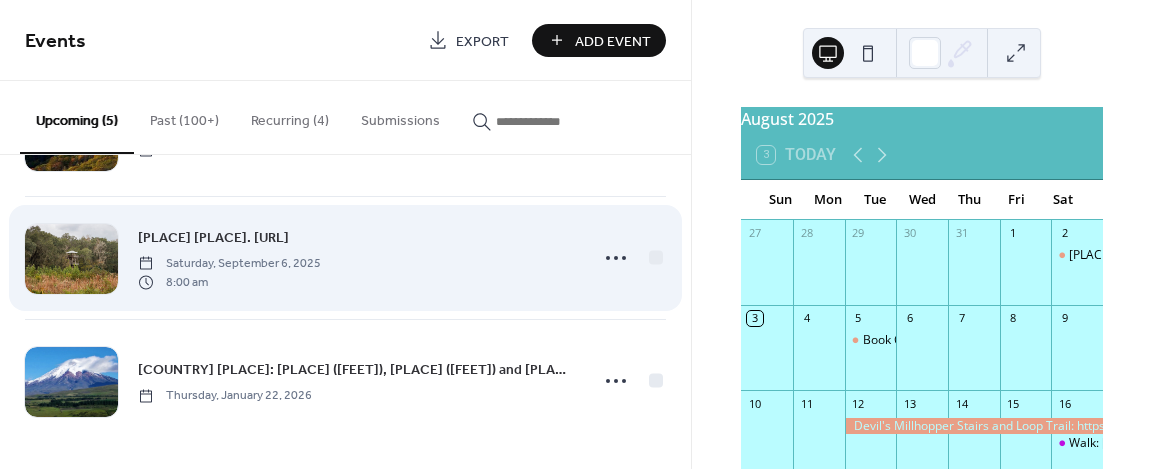 scroll, scrollTop: 0, scrollLeft: 0, axis: both 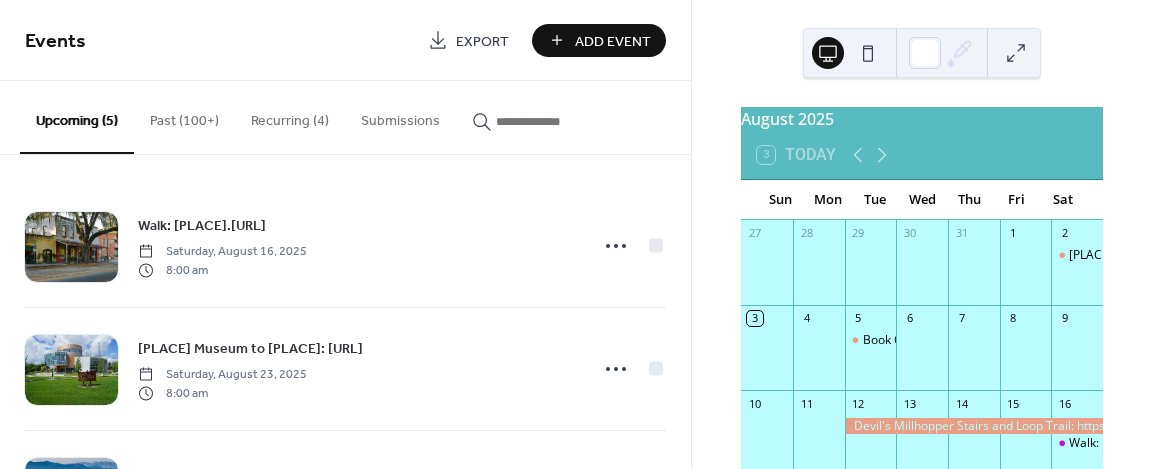 click on "Upcoming (5)" at bounding box center [77, 117] 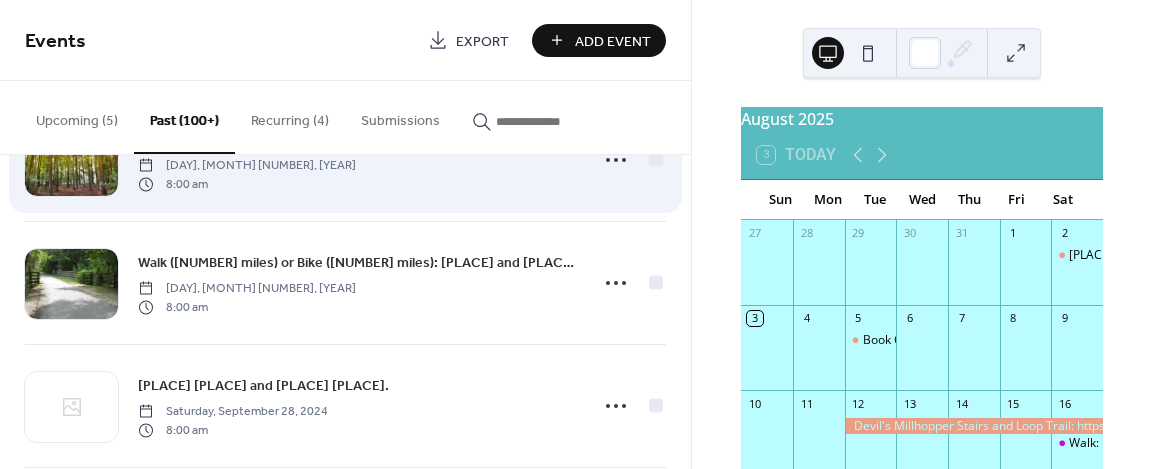 scroll, scrollTop: 2400, scrollLeft: 0, axis: vertical 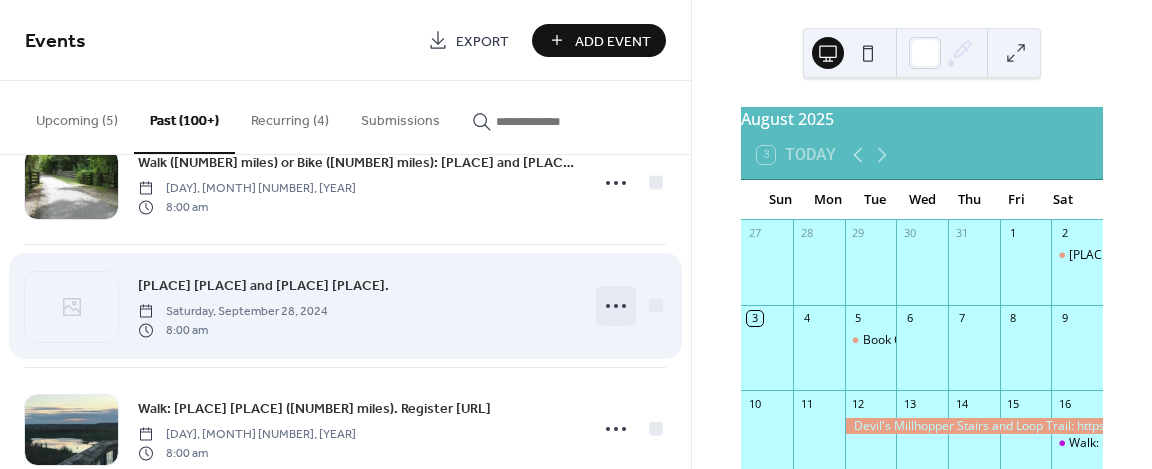 click 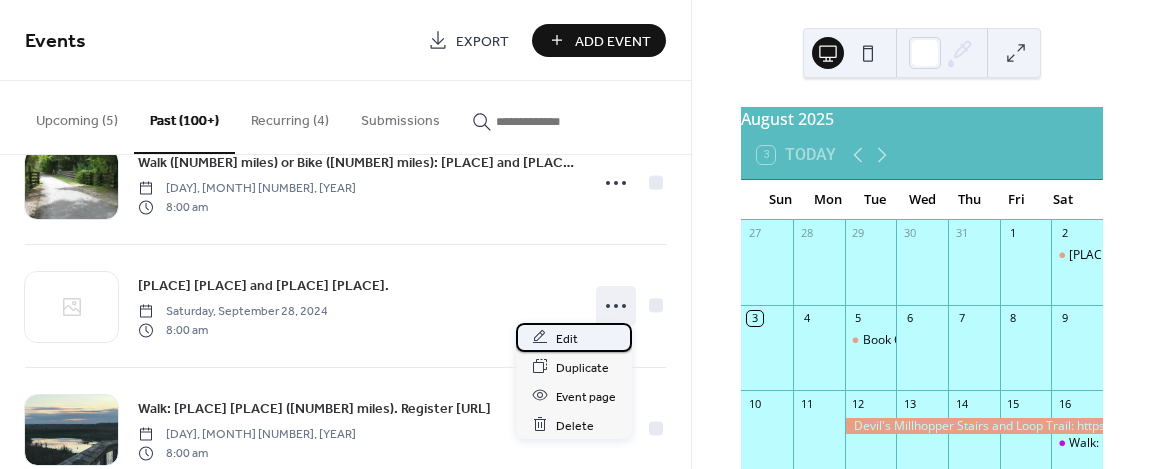 click on "Edit" at bounding box center (567, 338) 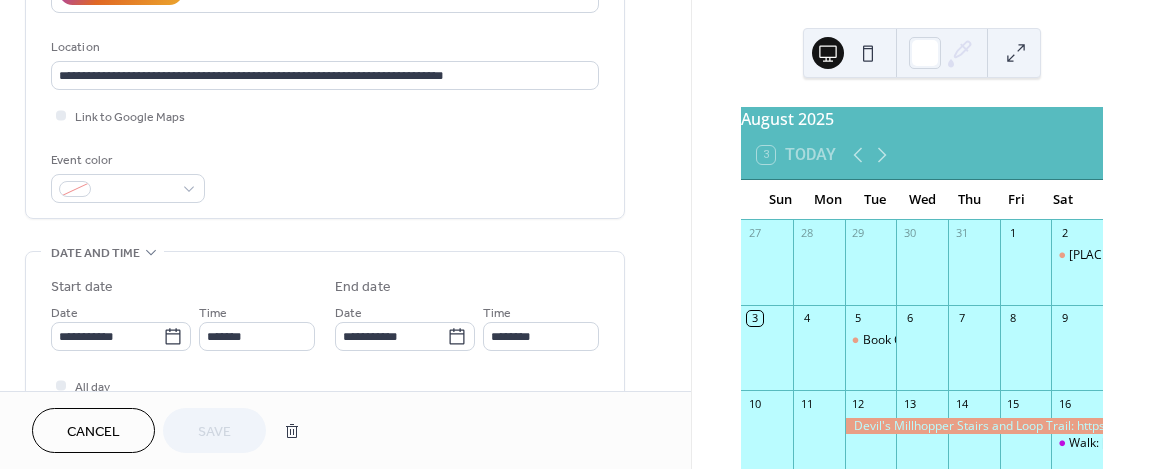 scroll, scrollTop: 500, scrollLeft: 0, axis: vertical 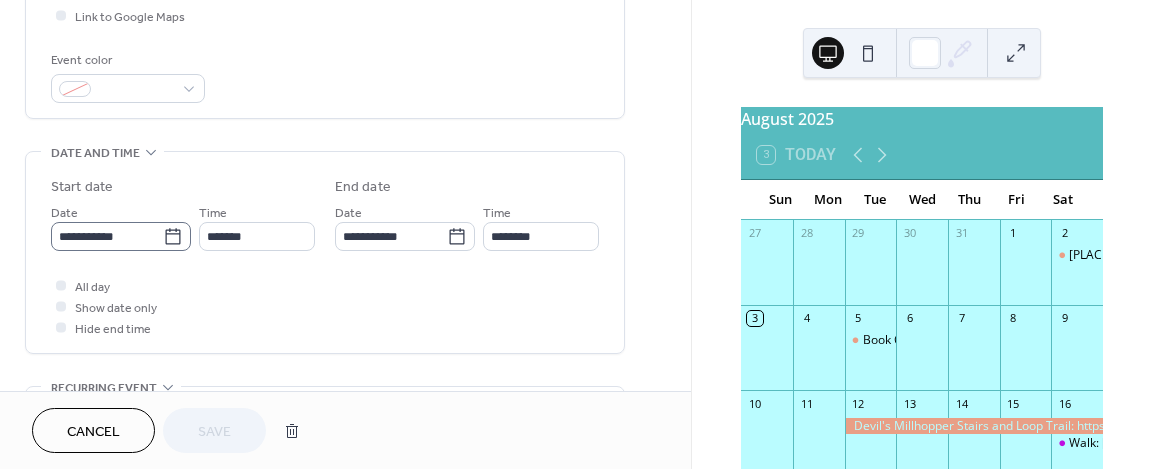 click 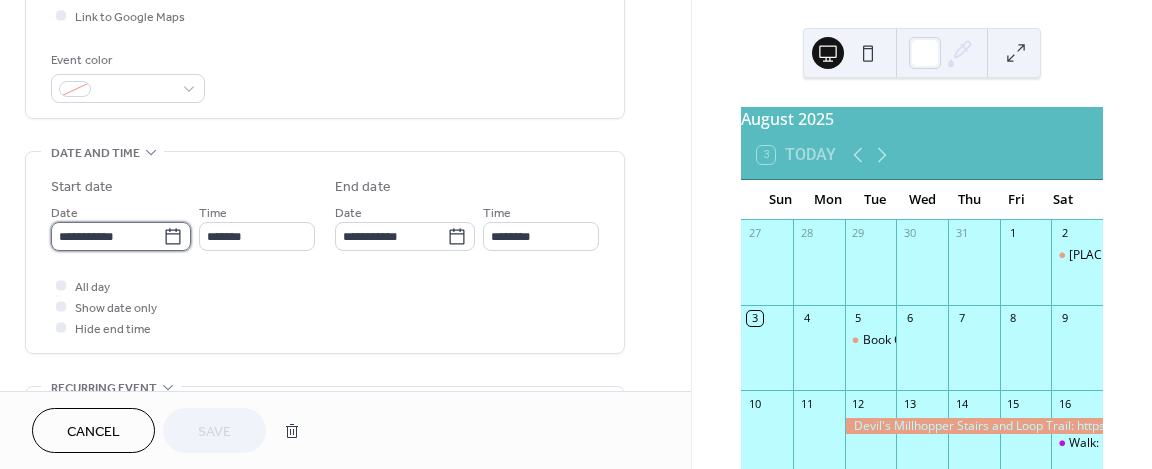 click on "**********" at bounding box center [107, 236] 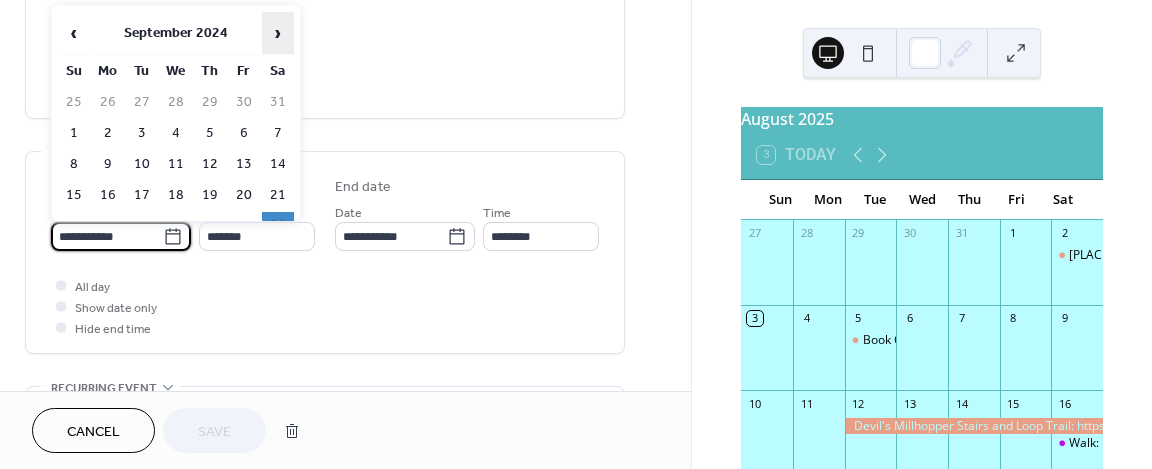 click on "›" at bounding box center [278, 33] 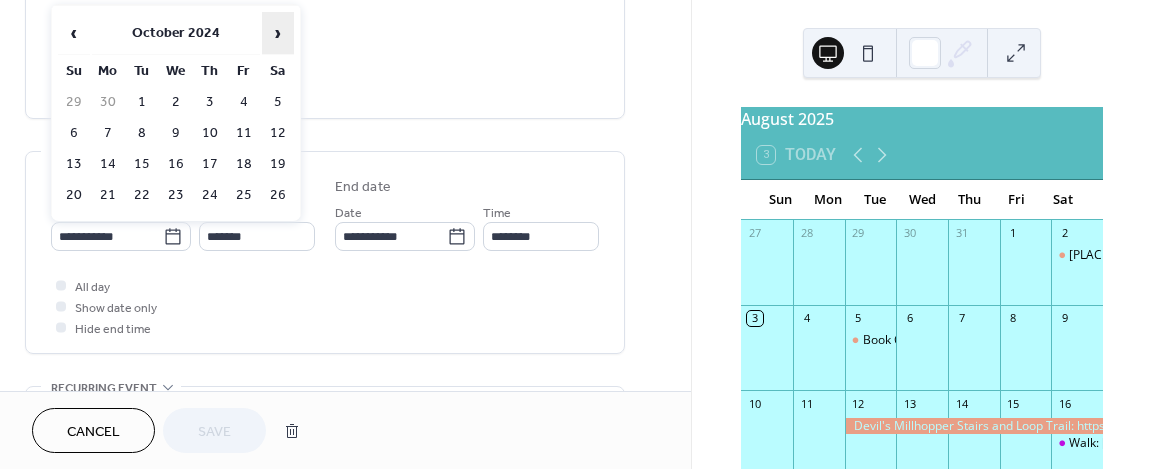 click on "›" at bounding box center (278, 33) 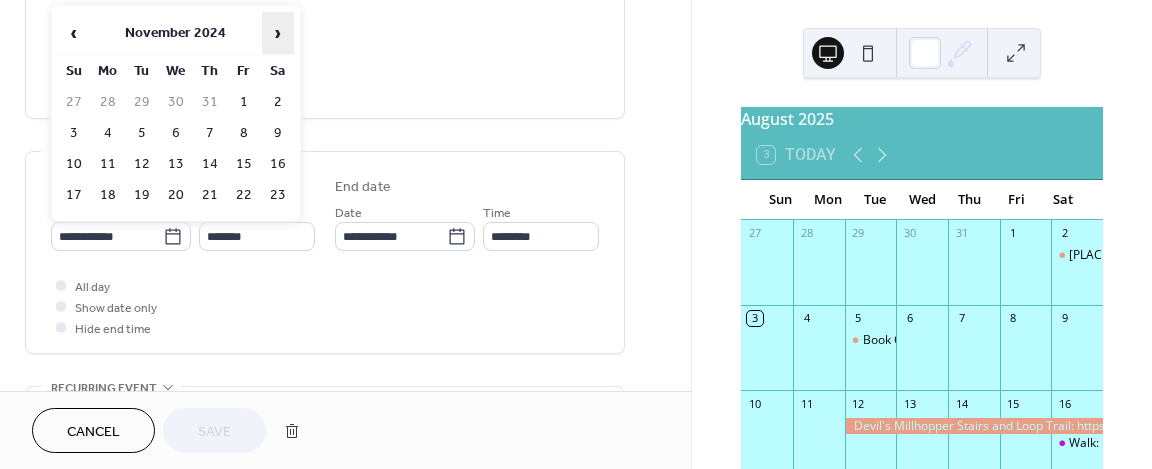 click on "›" at bounding box center [278, 33] 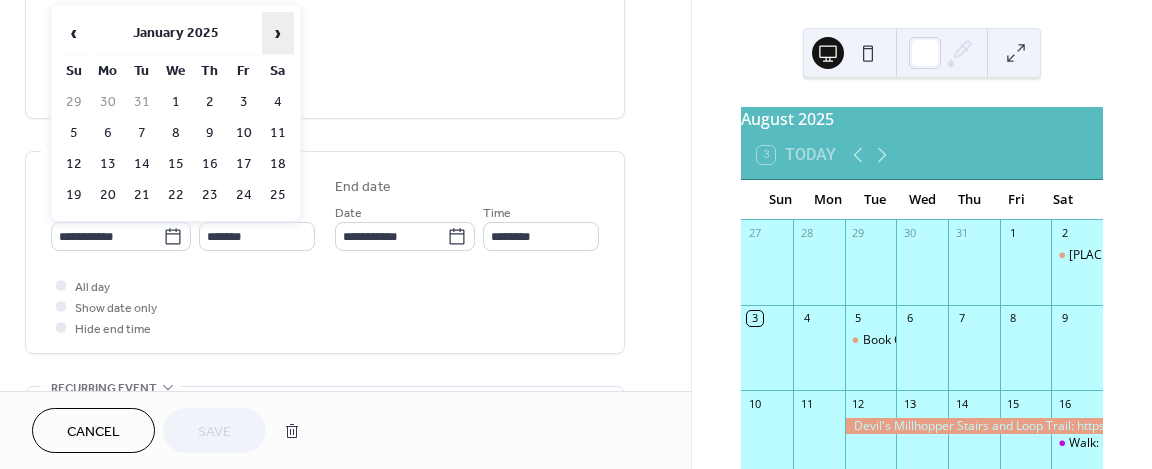 click on "›" at bounding box center [278, 33] 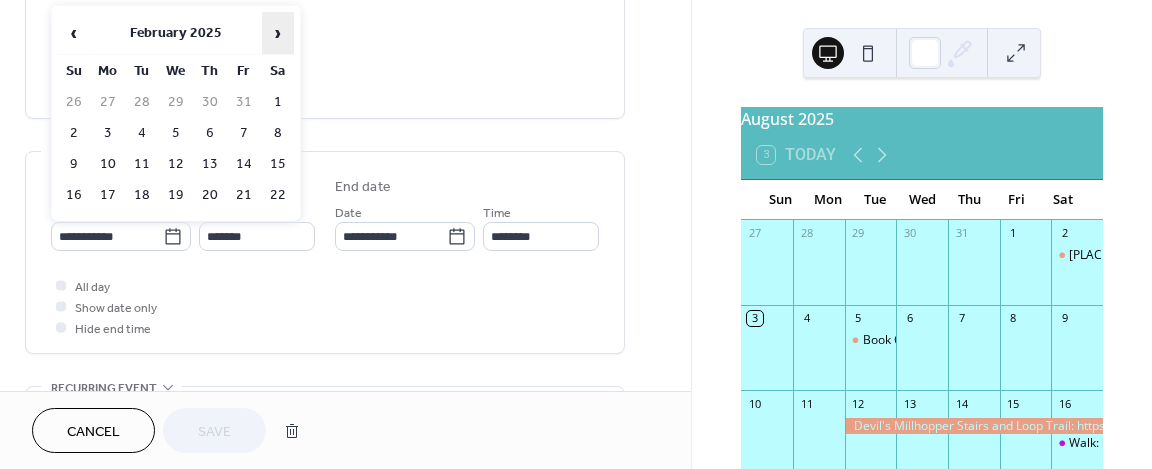 click on "›" at bounding box center [278, 33] 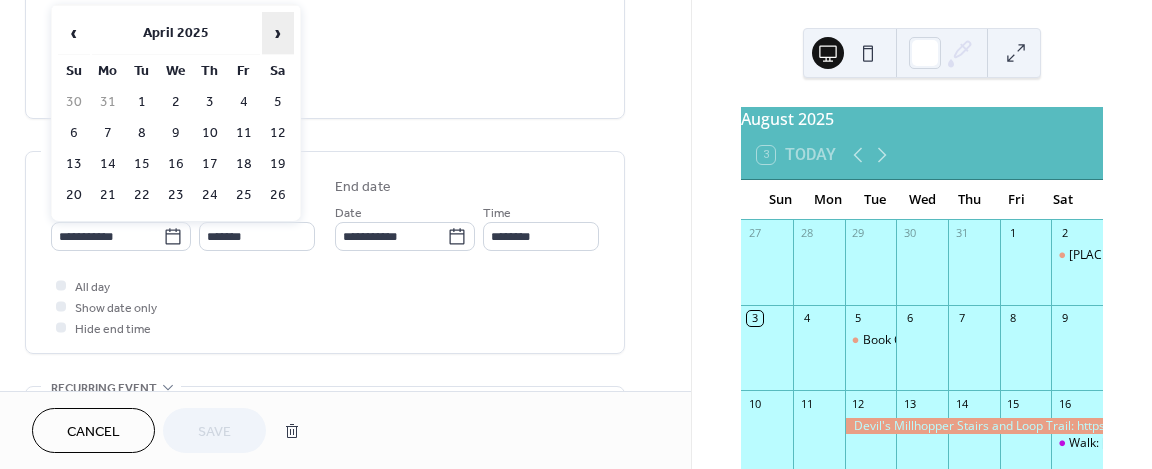 click on "›" at bounding box center [278, 33] 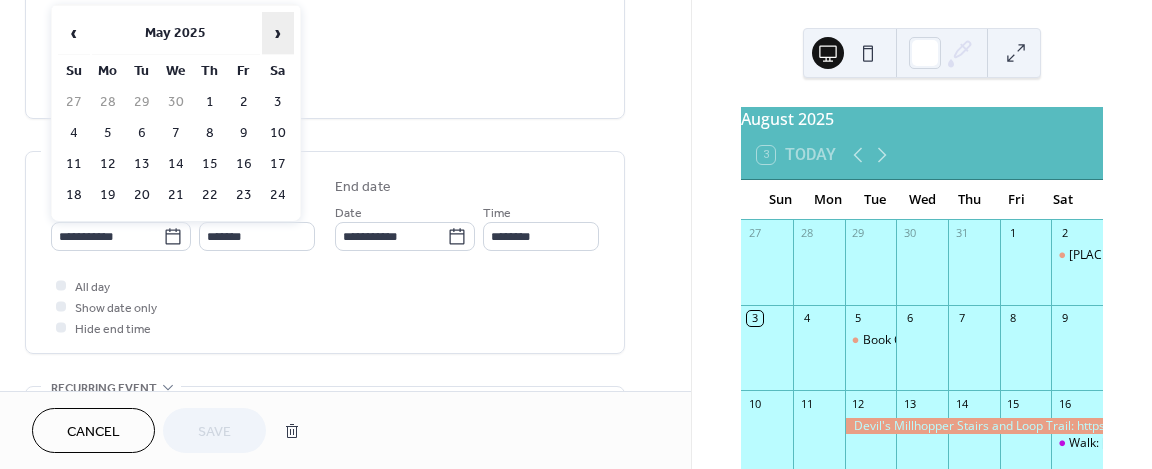 click on "›" at bounding box center [278, 33] 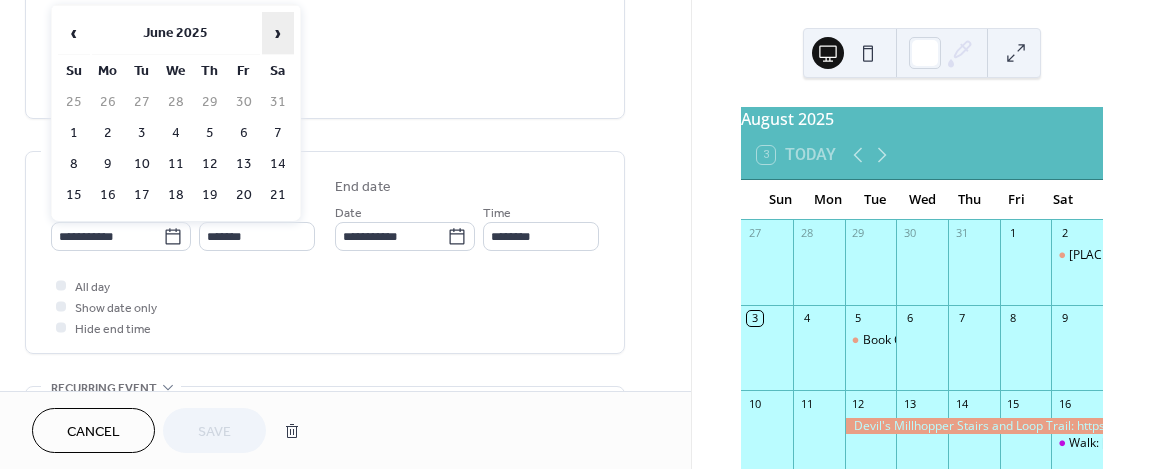 click on "›" at bounding box center [278, 33] 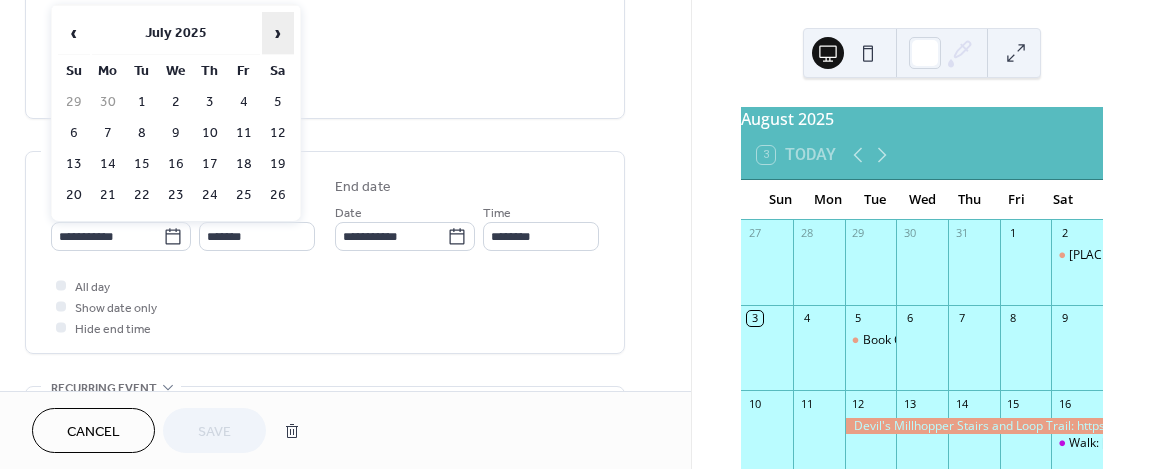 click on "›" at bounding box center [278, 33] 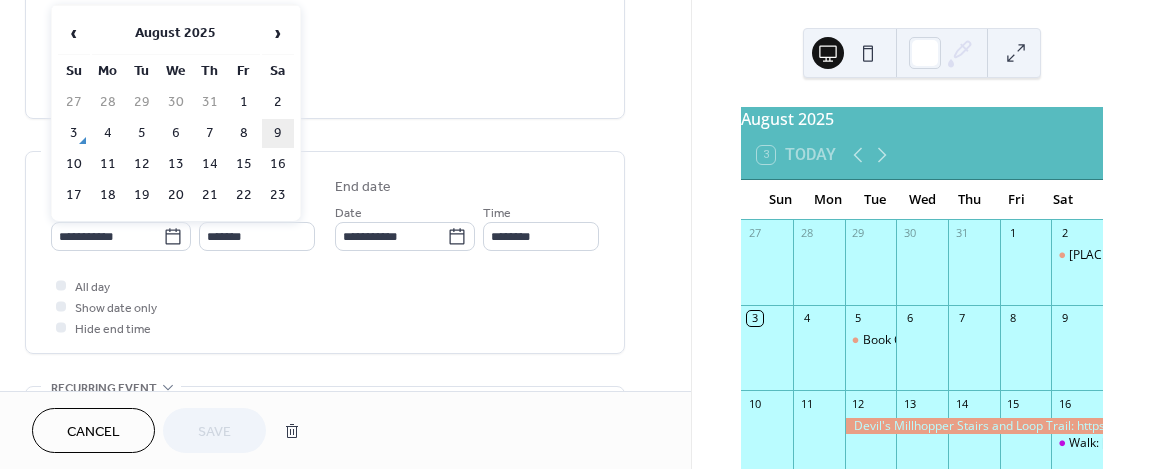 click on "9" at bounding box center (278, 133) 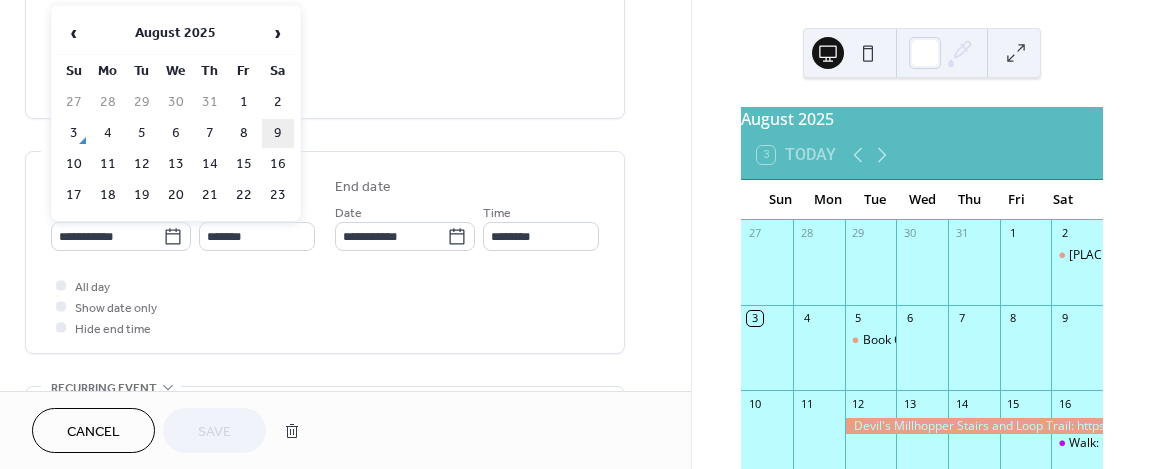 type on "**********" 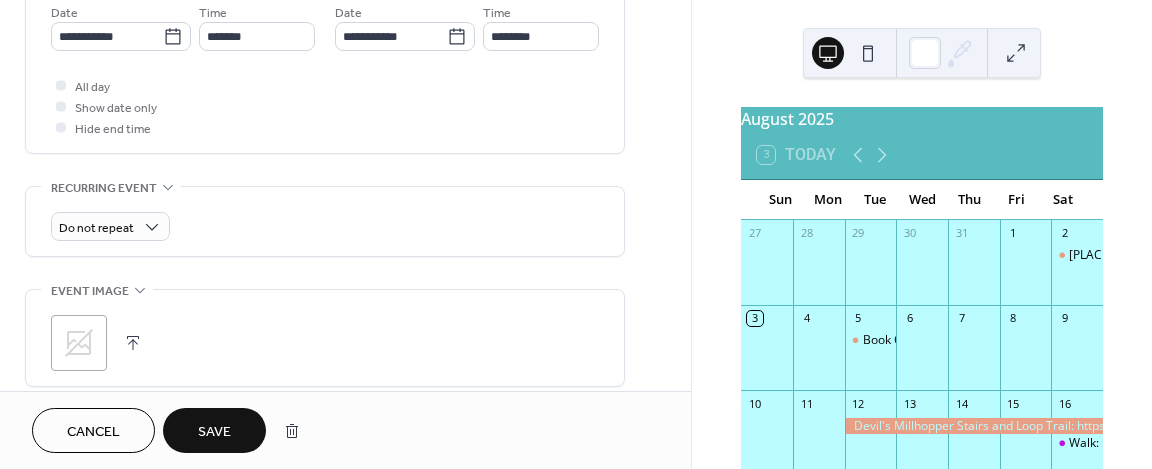 scroll, scrollTop: 900, scrollLeft: 0, axis: vertical 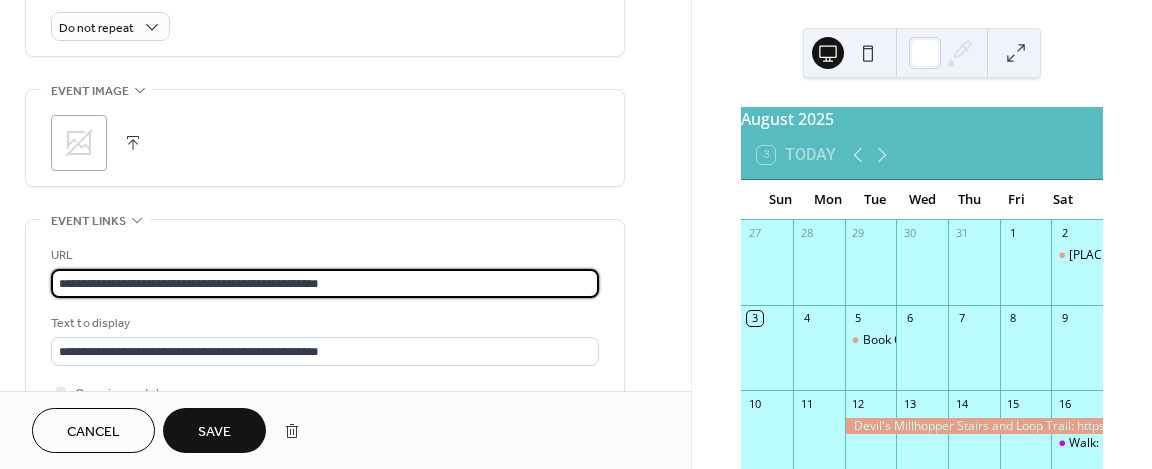 click on "**********" at bounding box center [325, 283] 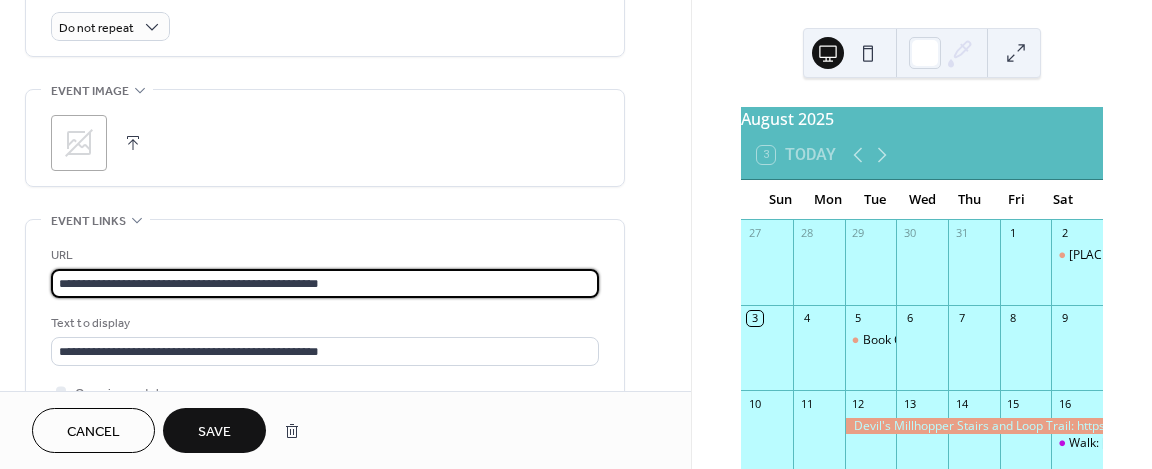 click on "**********" at bounding box center [325, 283] 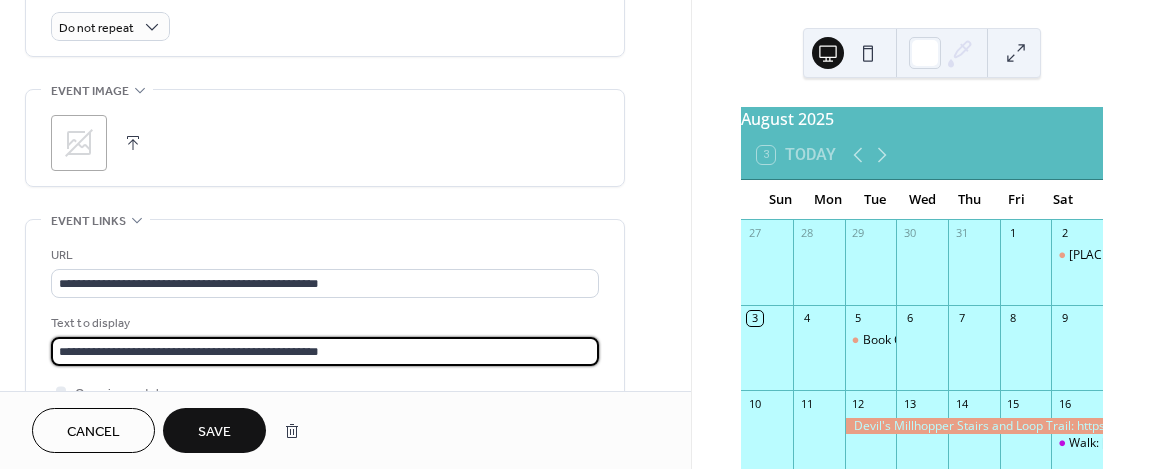 drag, startPoint x: 58, startPoint y: 345, endPoint x: 500, endPoint y: 347, distance: 442.00452 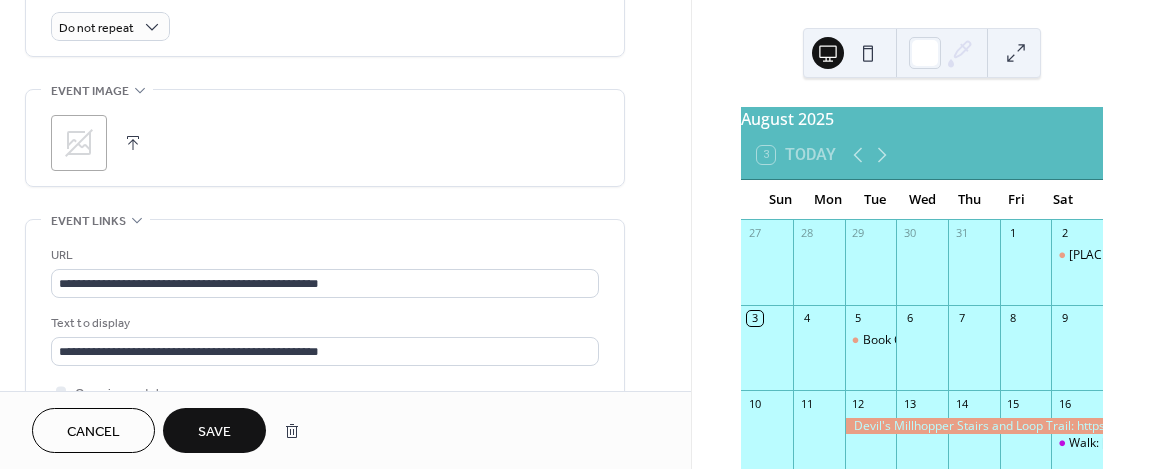 click on "Save" at bounding box center (214, 432) 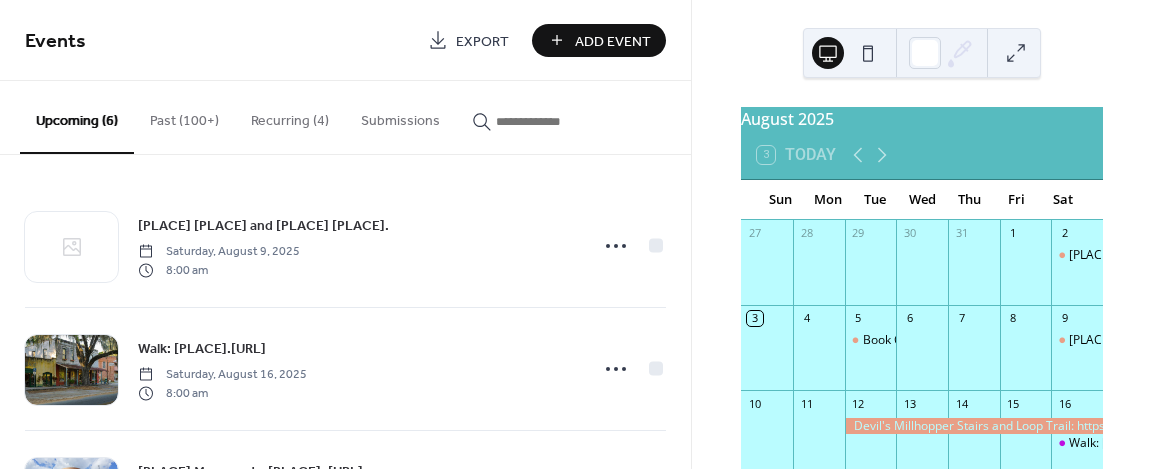 scroll, scrollTop: 200, scrollLeft: 0, axis: vertical 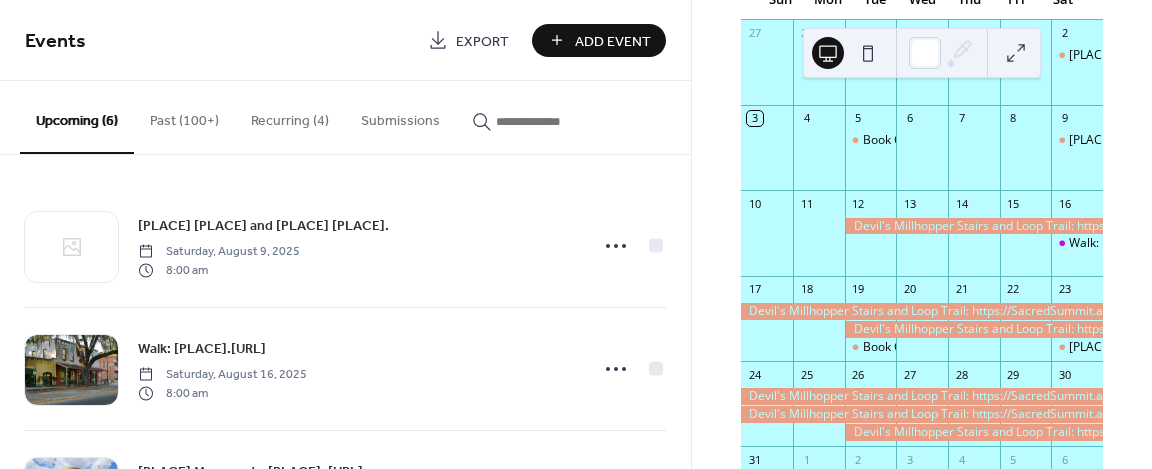 click at bounding box center [922, 311] 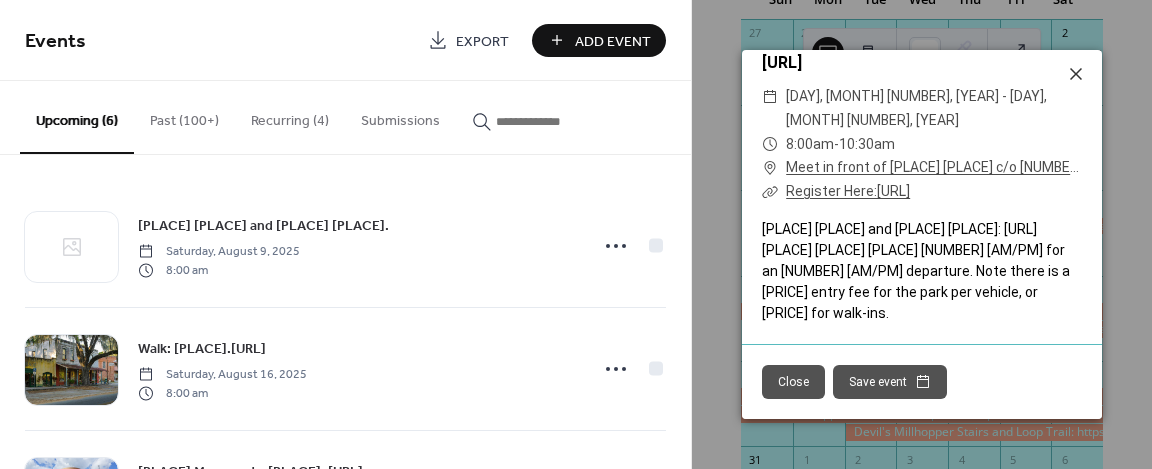 scroll, scrollTop: 0, scrollLeft: 0, axis: both 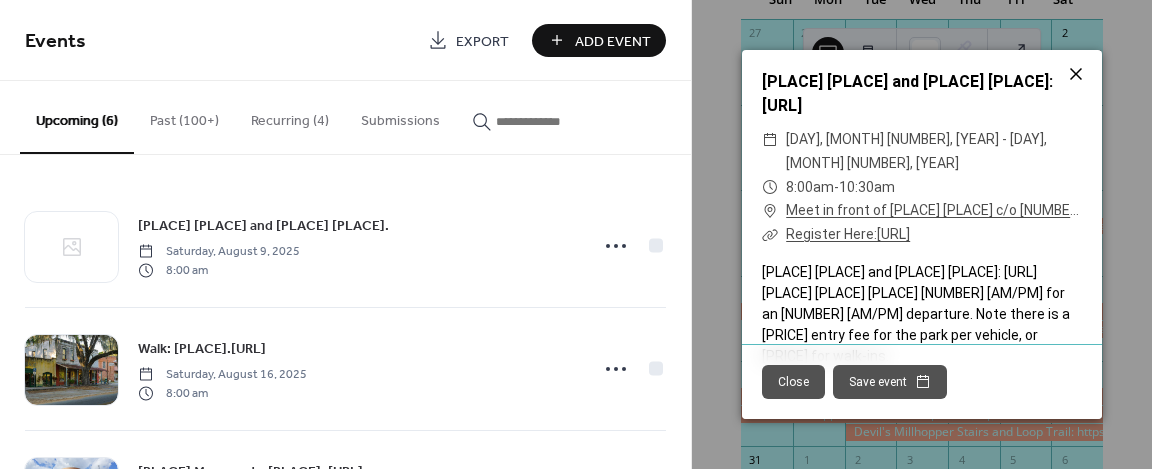 click 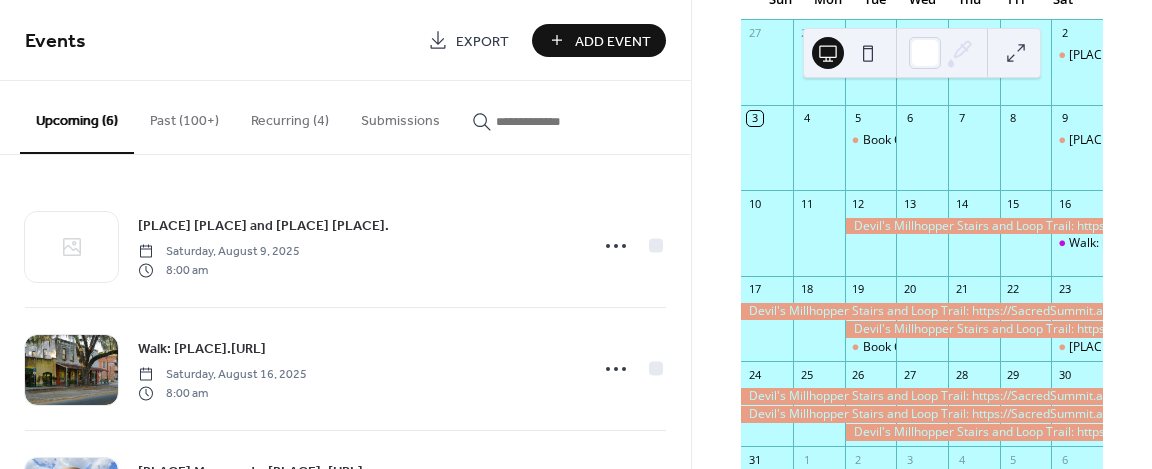 click on "Recurring (4)" at bounding box center [290, 116] 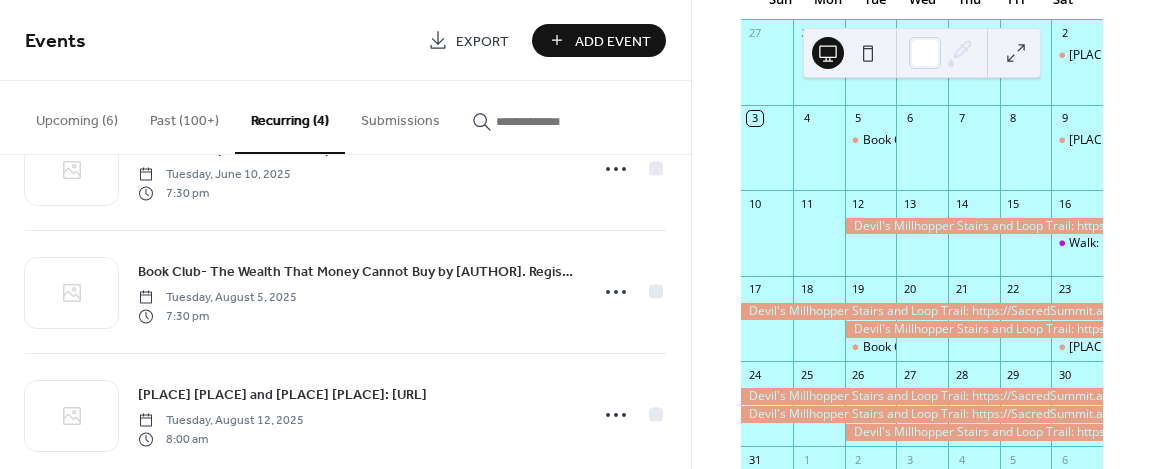 scroll, scrollTop: 234, scrollLeft: 0, axis: vertical 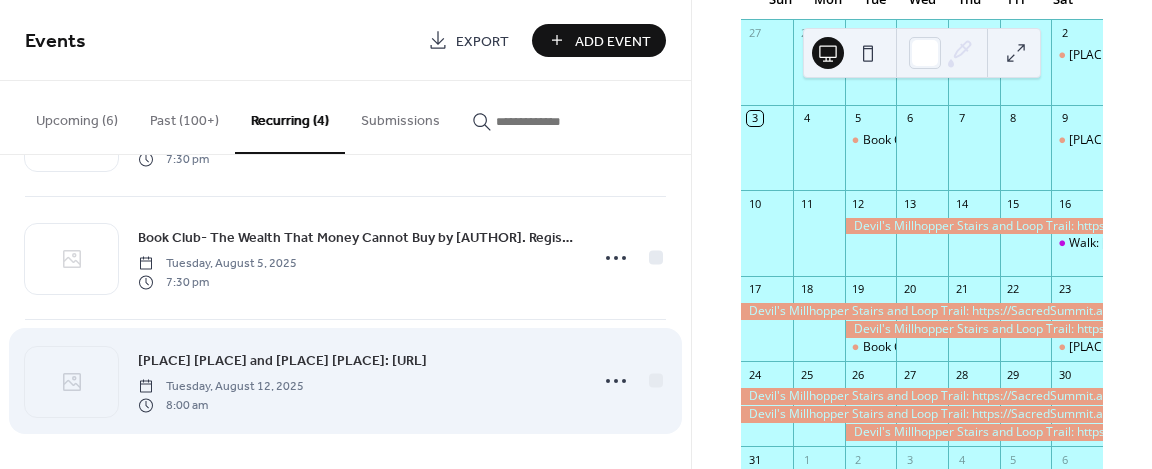 click on "Devil's Millhopper Stairs and Loop Trail: https://SacredSummit.as.me/?appointmentType=53146936" at bounding box center (282, 361) 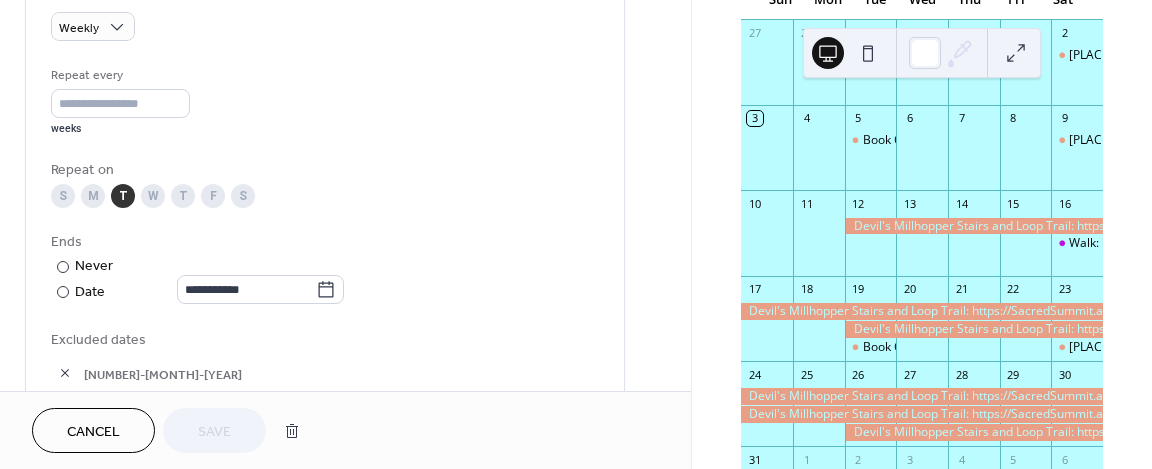 scroll, scrollTop: 800, scrollLeft: 0, axis: vertical 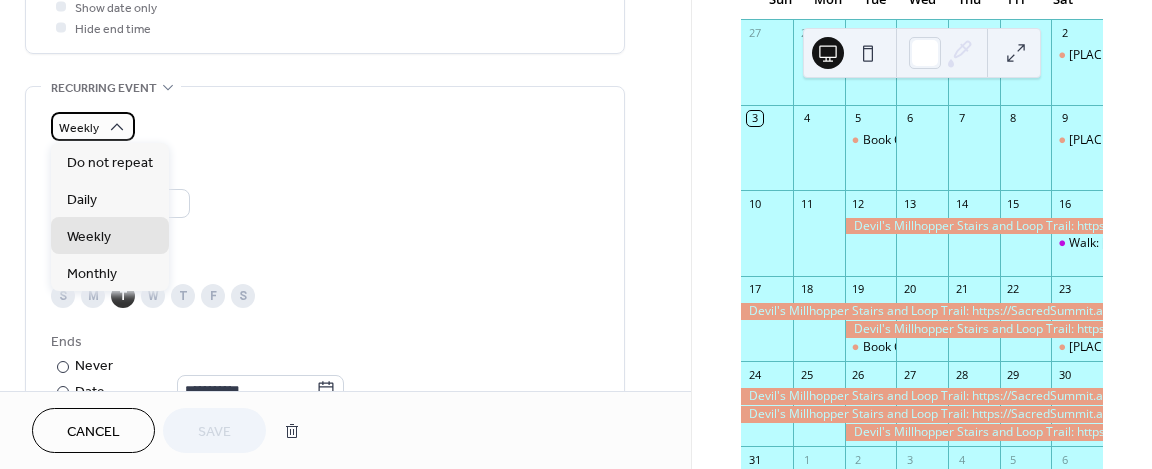 click 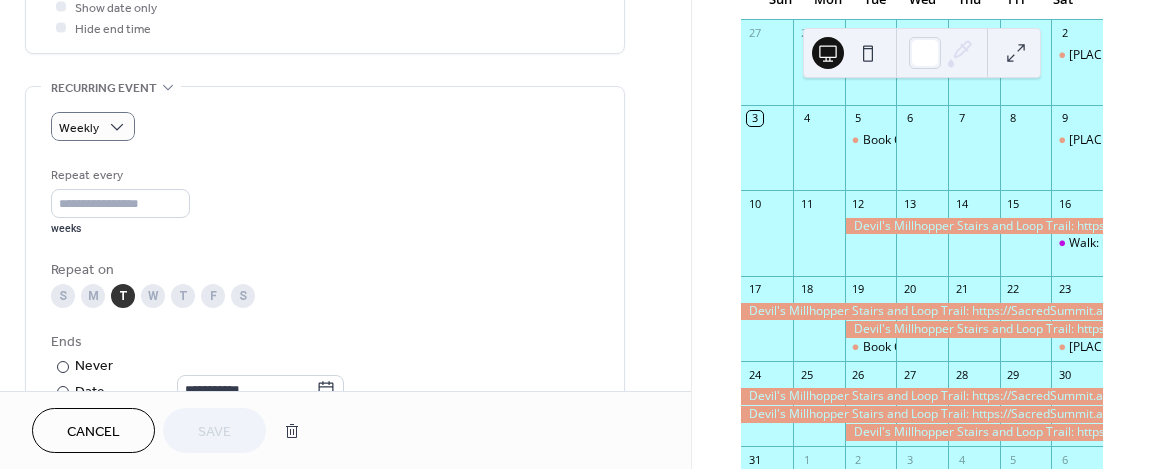 click on "Repeat every * weeks" at bounding box center (325, 200) 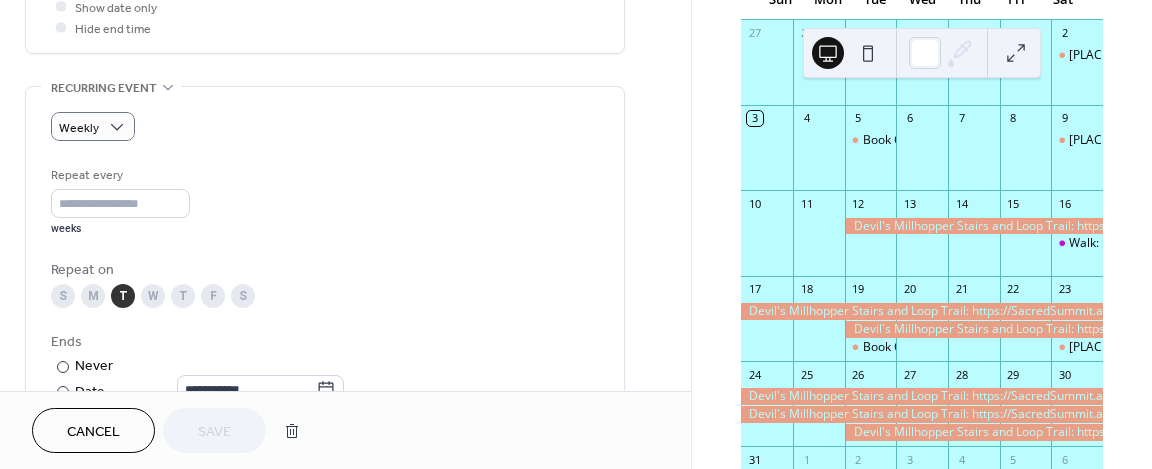 scroll, scrollTop: 700, scrollLeft: 0, axis: vertical 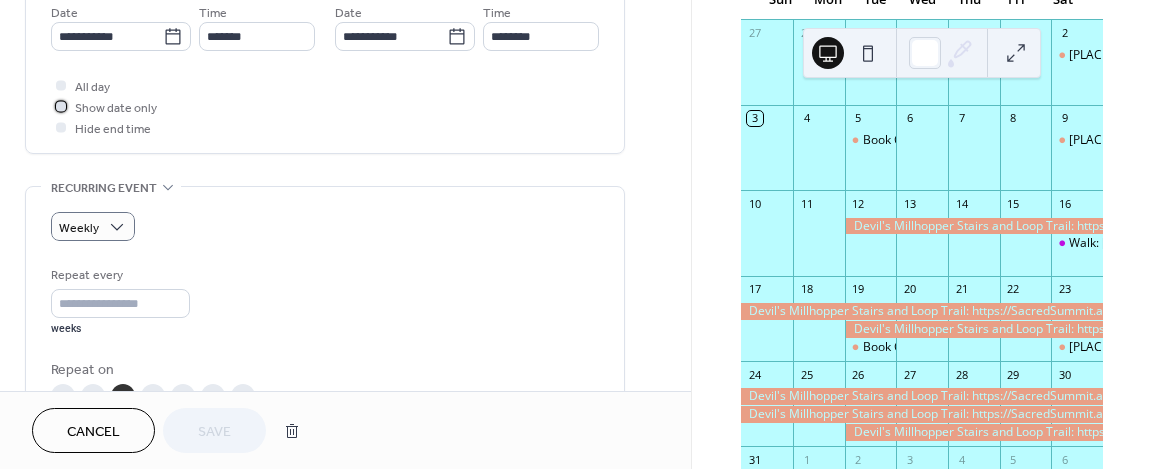 click at bounding box center [61, 106] 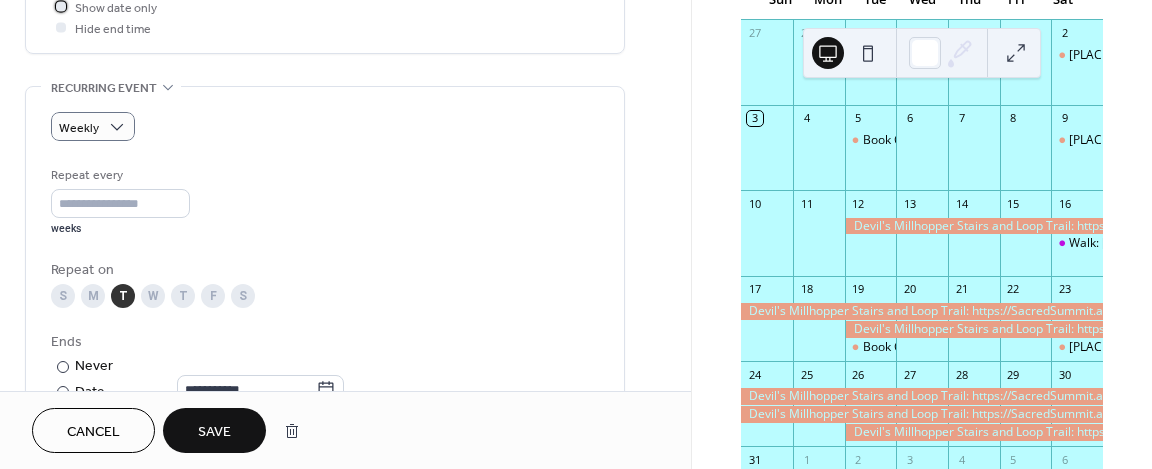 scroll, scrollTop: 1000, scrollLeft: 0, axis: vertical 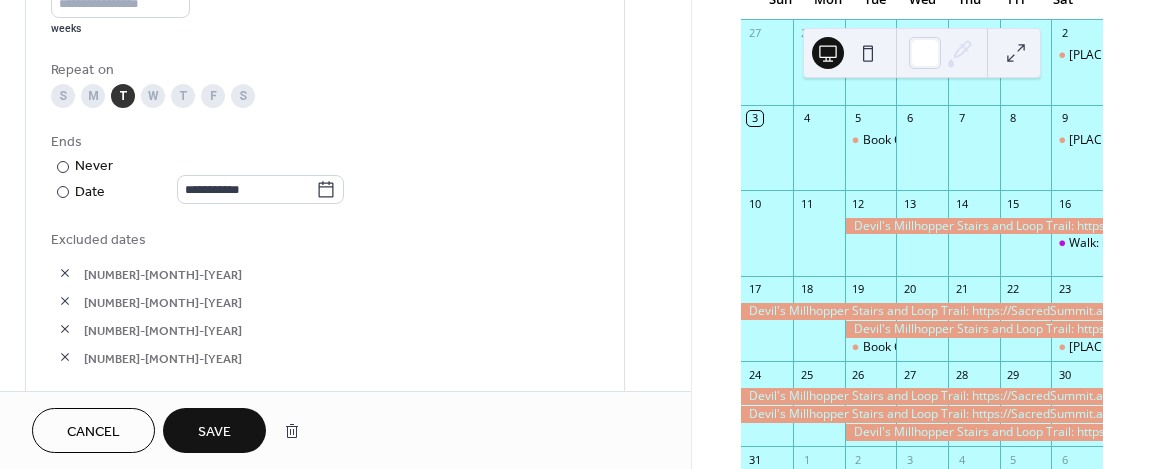 click on "Save" at bounding box center (214, 432) 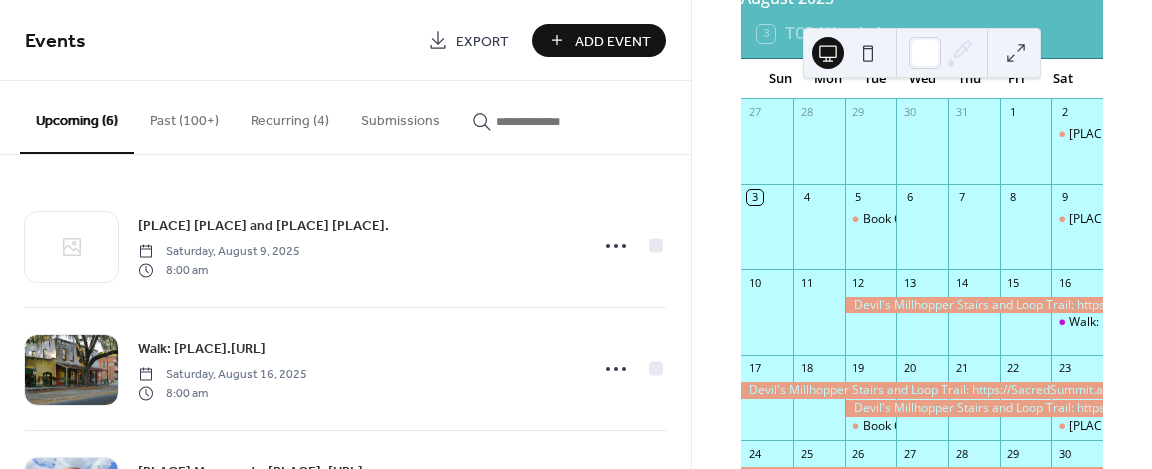 scroll, scrollTop: 21, scrollLeft: 0, axis: vertical 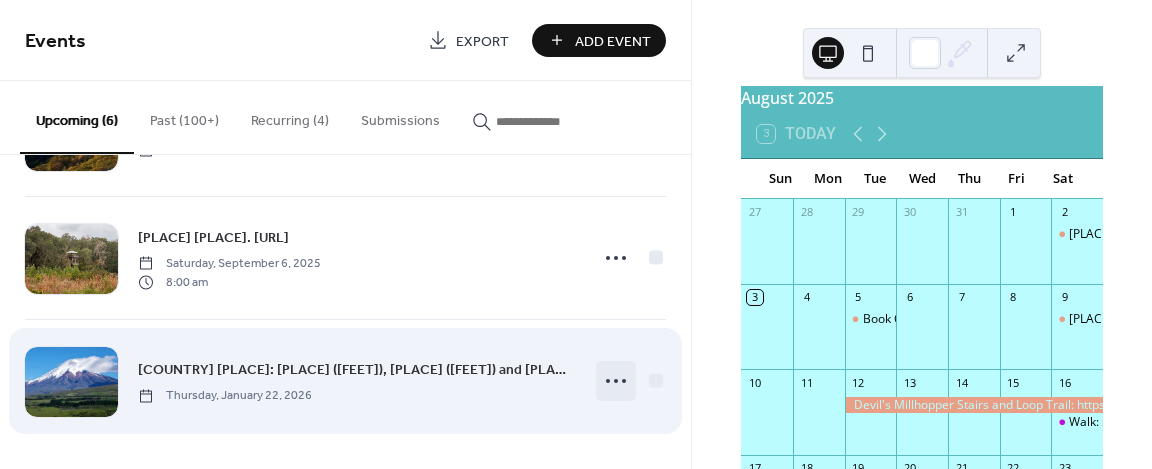 click 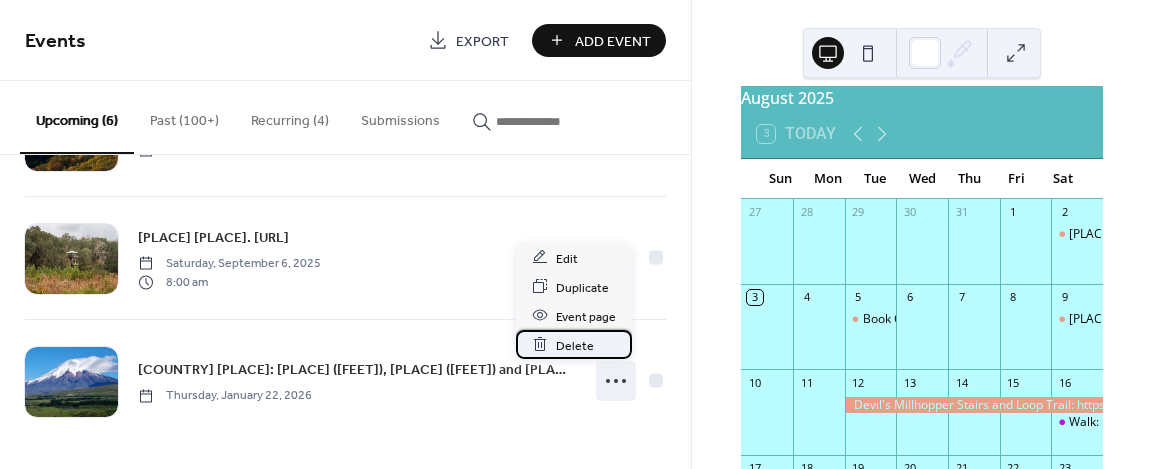 click on "Delete" at bounding box center (575, 345) 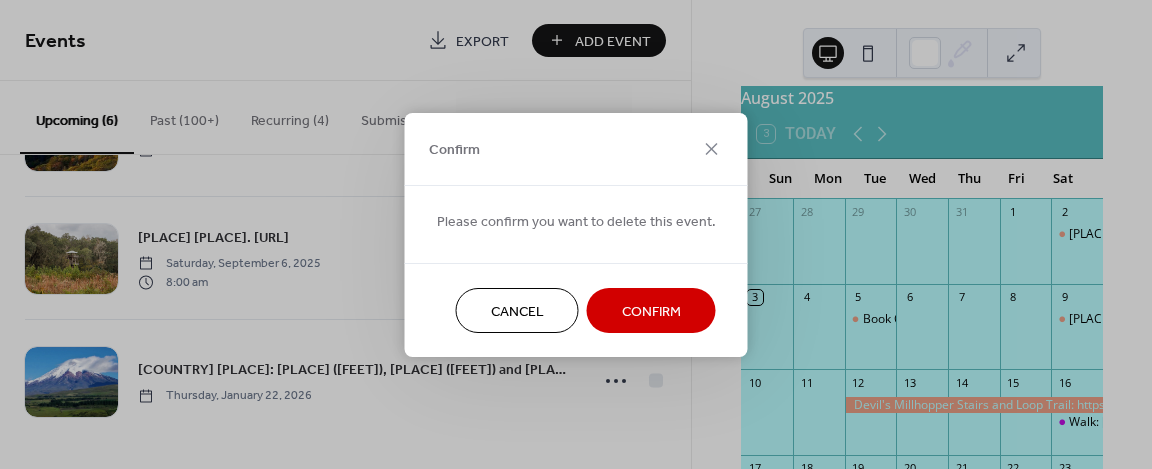 click on "Confirm" at bounding box center (651, 311) 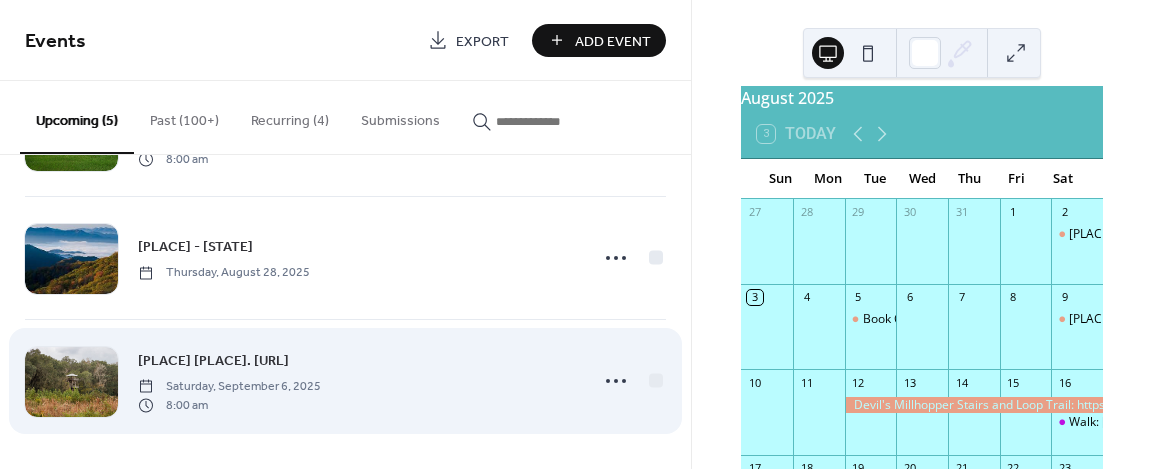 scroll, scrollTop: 0, scrollLeft: 0, axis: both 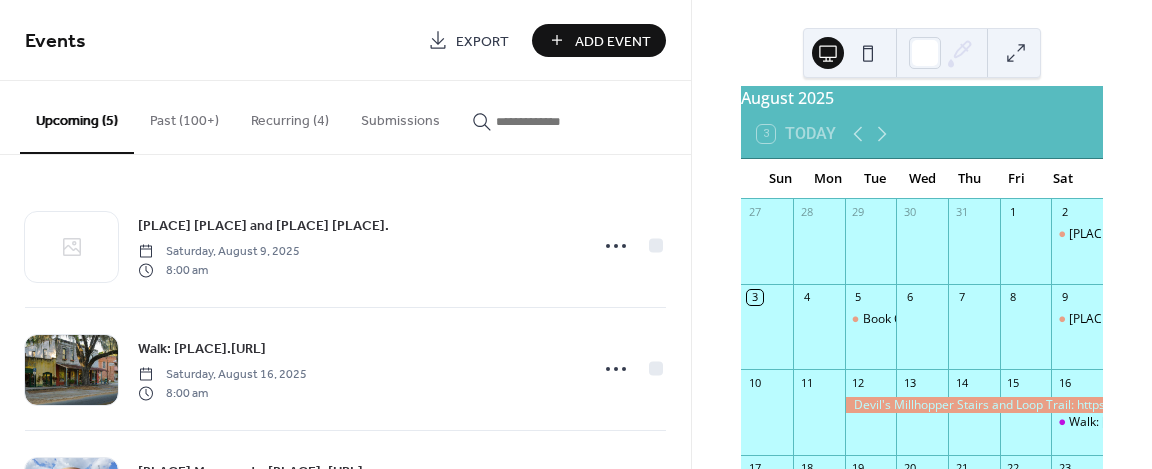 click on "Recurring (4)" at bounding box center [290, 116] 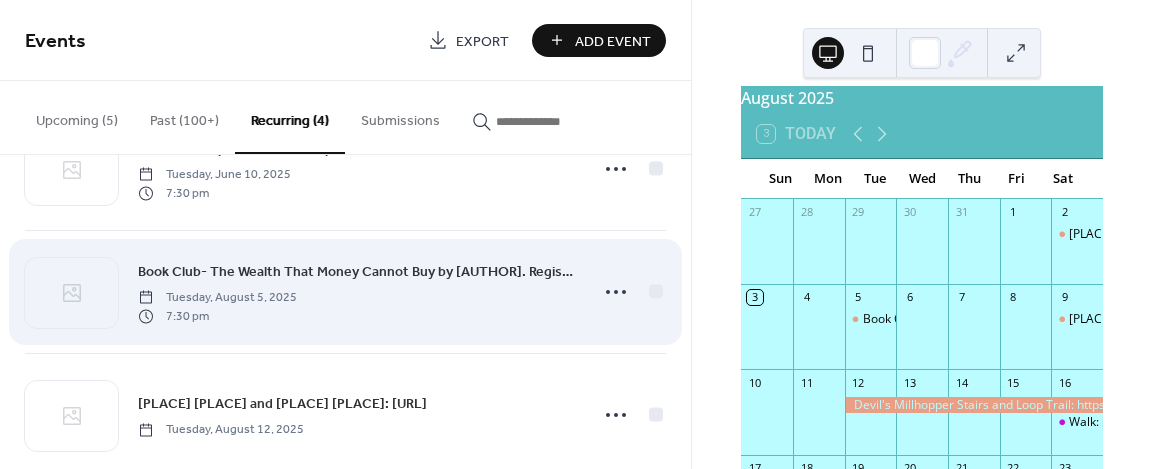 scroll, scrollTop: 234, scrollLeft: 0, axis: vertical 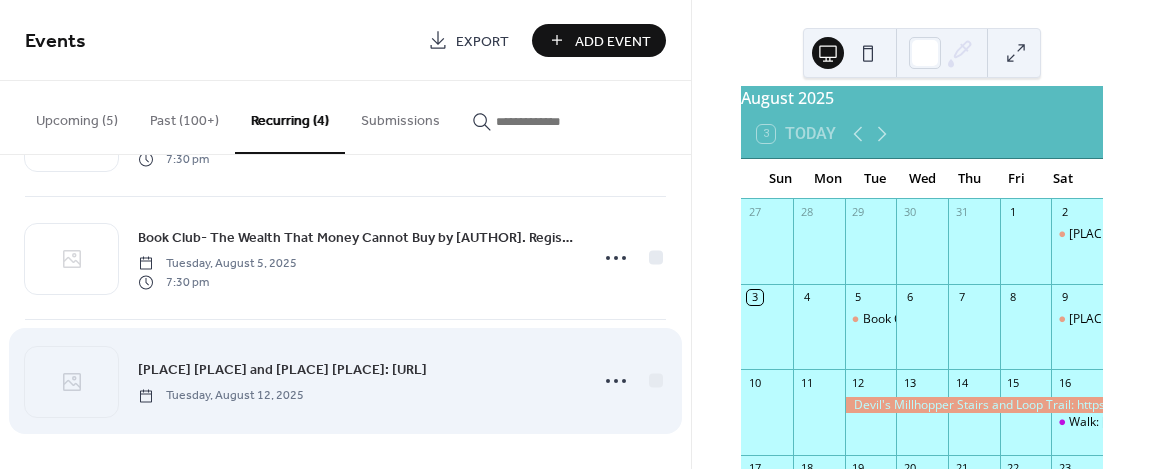click on "Devil's Millhopper Stairs and Loop Trail: https://SacredSummit.as.me/?appointmentType=53146936" at bounding box center (282, 370) 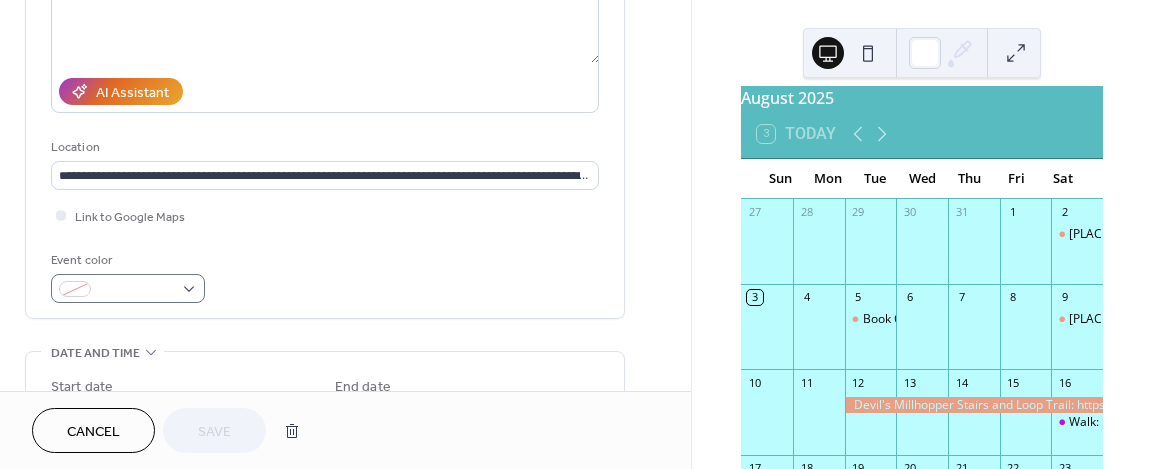 scroll, scrollTop: 500, scrollLeft: 0, axis: vertical 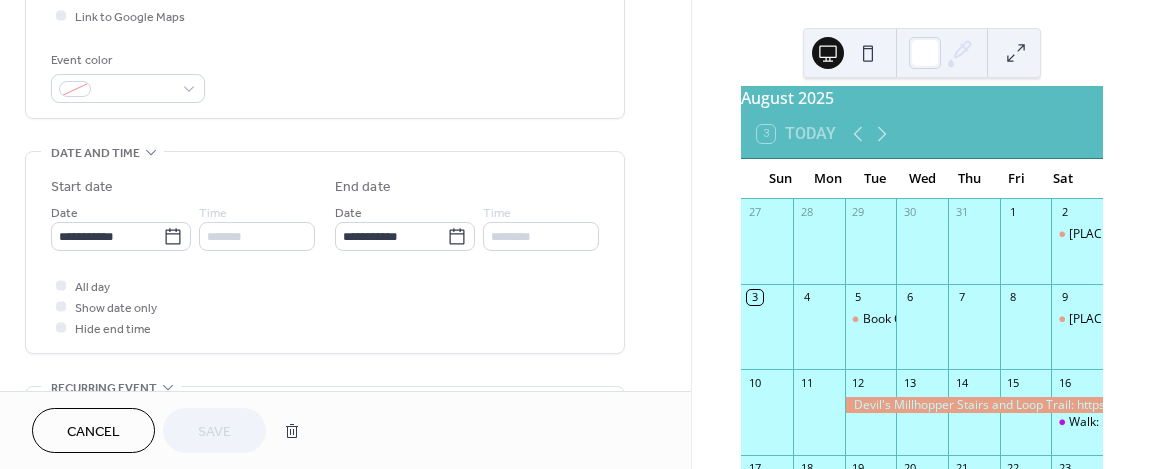 click on "*******" at bounding box center [257, 236] 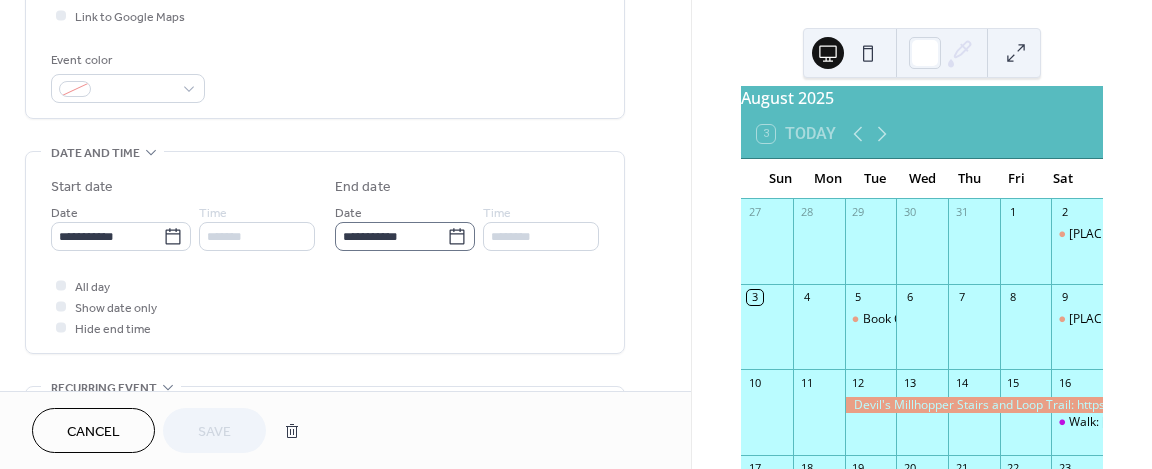 click 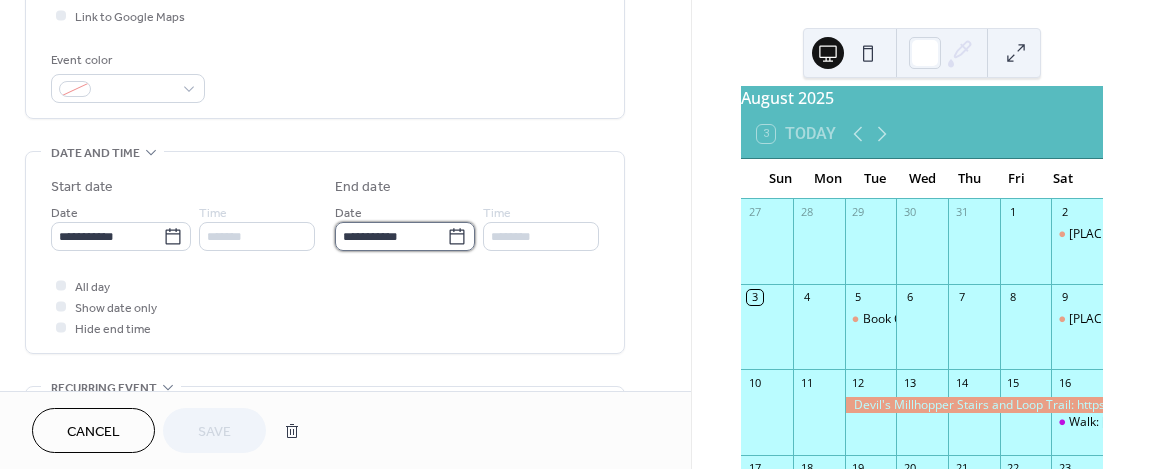 click on "**********" at bounding box center [391, 236] 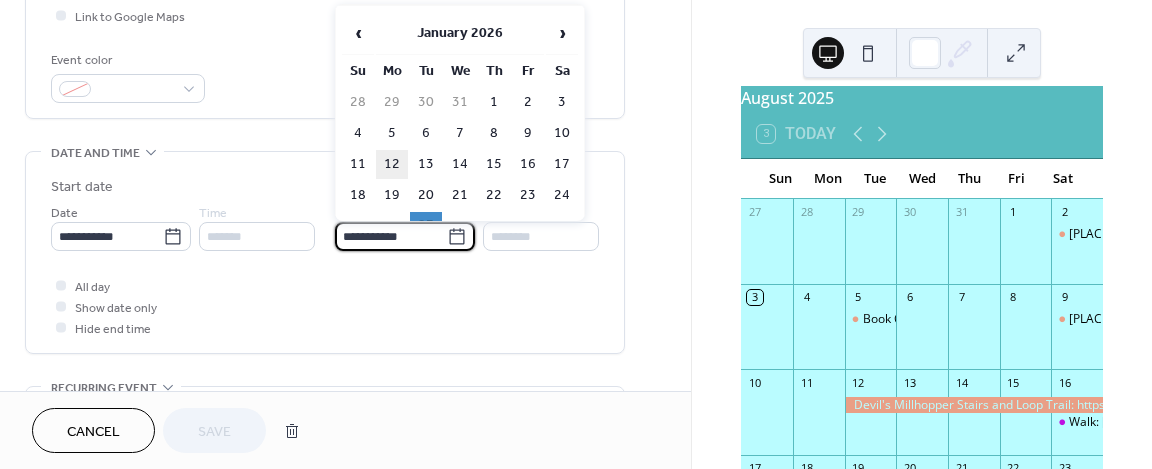 click on "12" at bounding box center [392, 164] 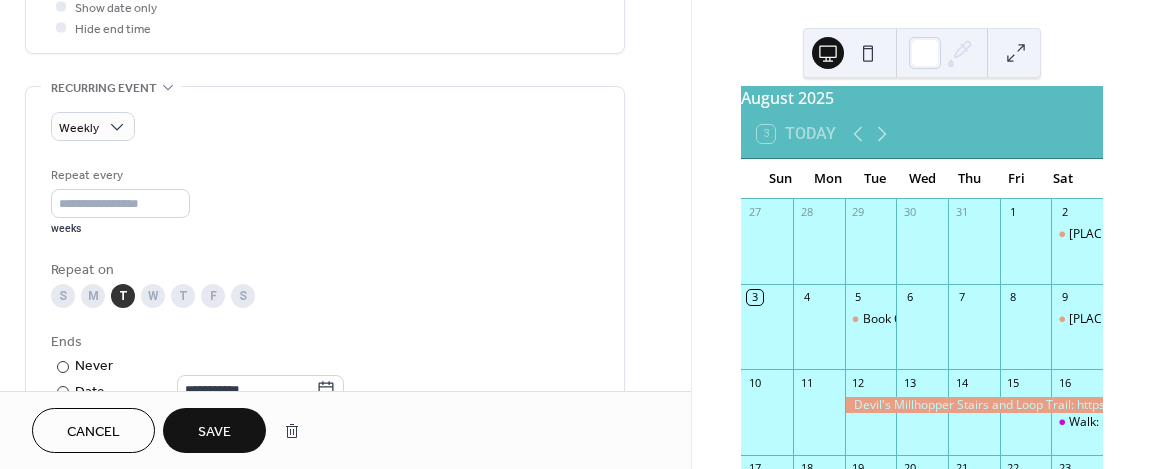 scroll, scrollTop: 600, scrollLeft: 0, axis: vertical 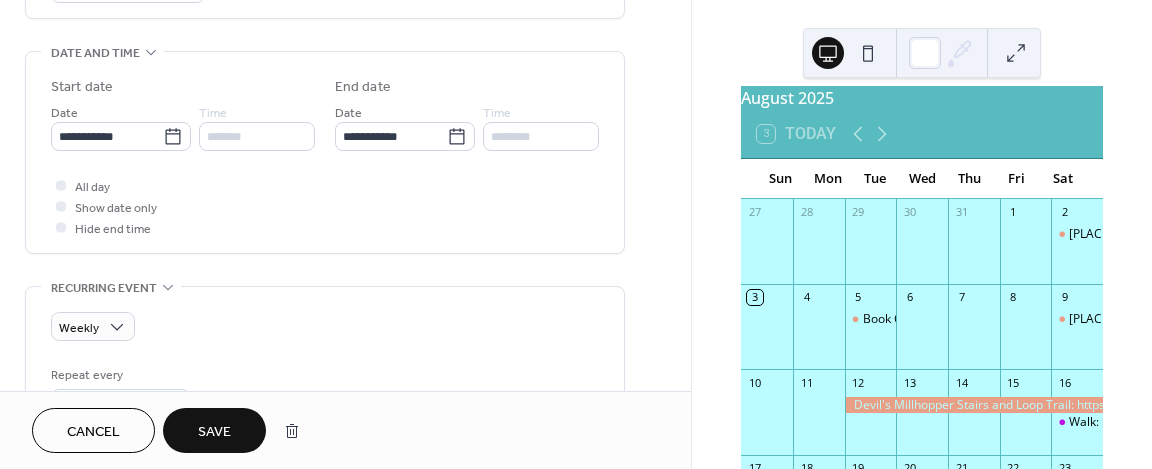 click on "*******" at bounding box center [257, 136] 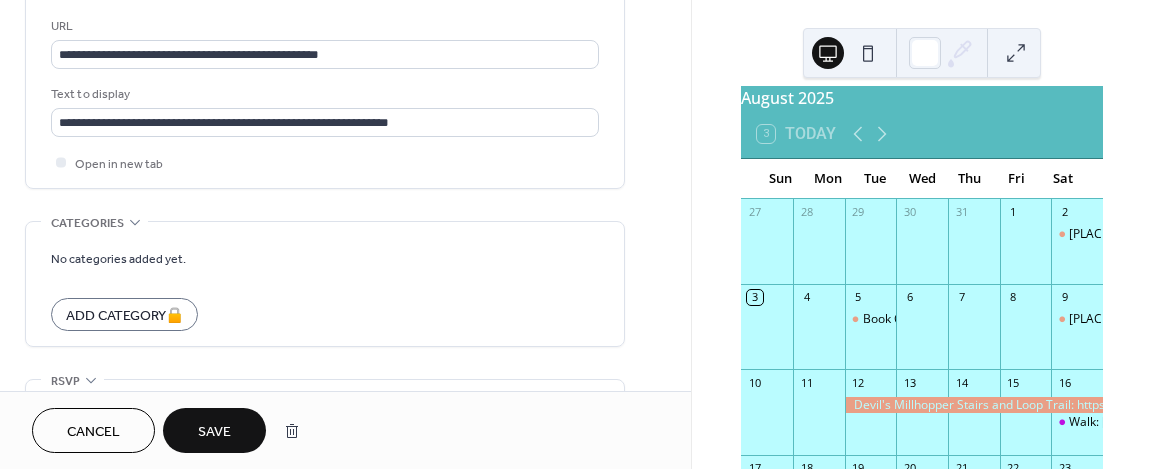 scroll, scrollTop: 1710, scrollLeft: 0, axis: vertical 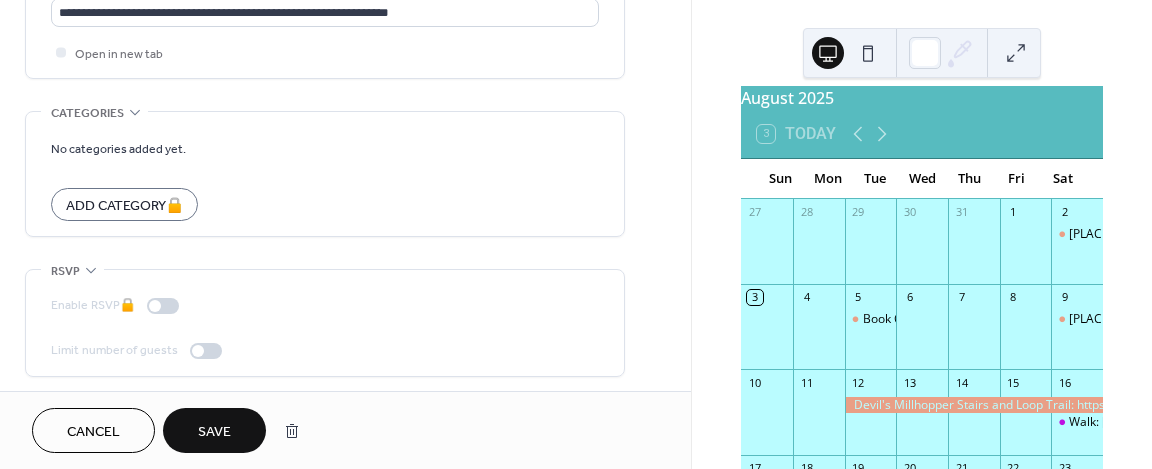 click on "Save" at bounding box center [214, 432] 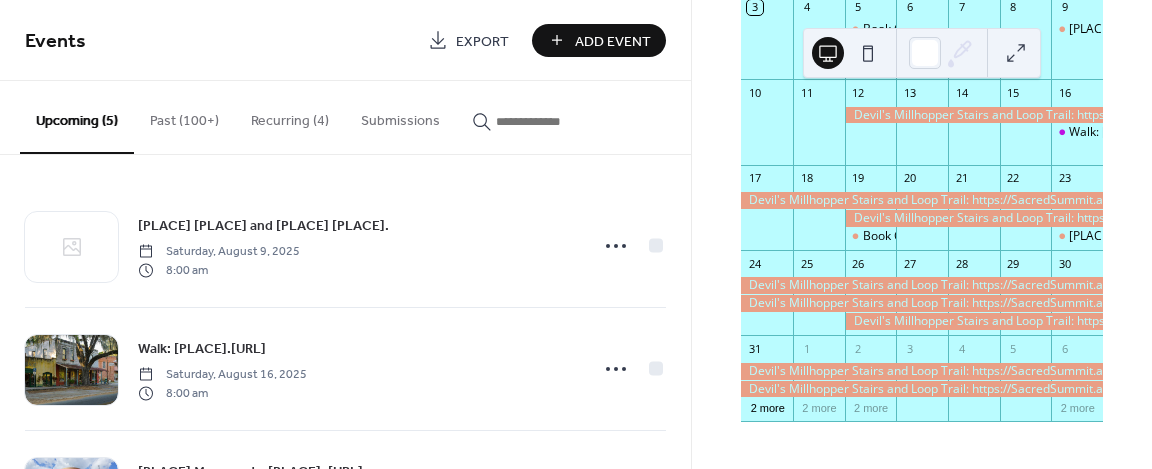 scroll, scrollTop: 21, scrollLeft: 0, axis: vertical 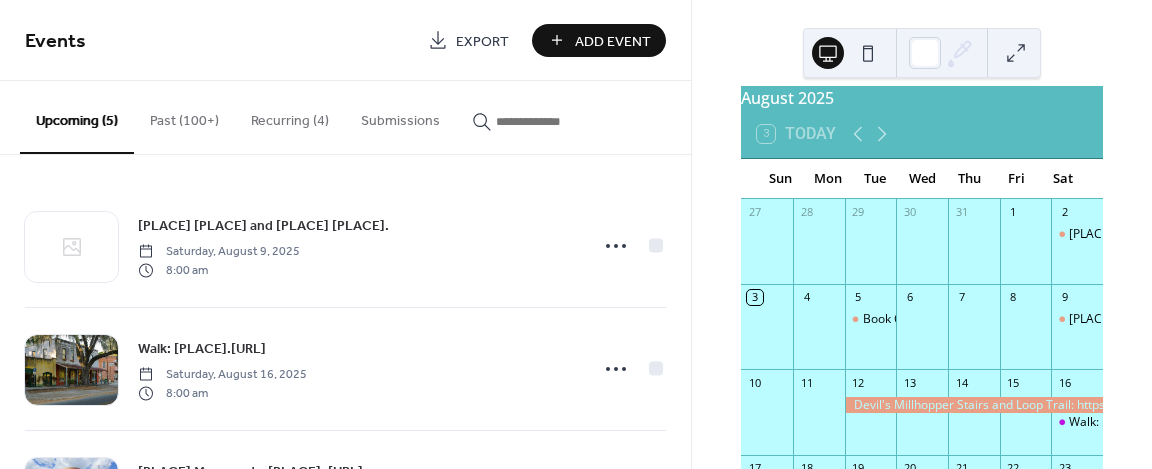 click on "Recurring (4)" at bounding box center (290, 116) 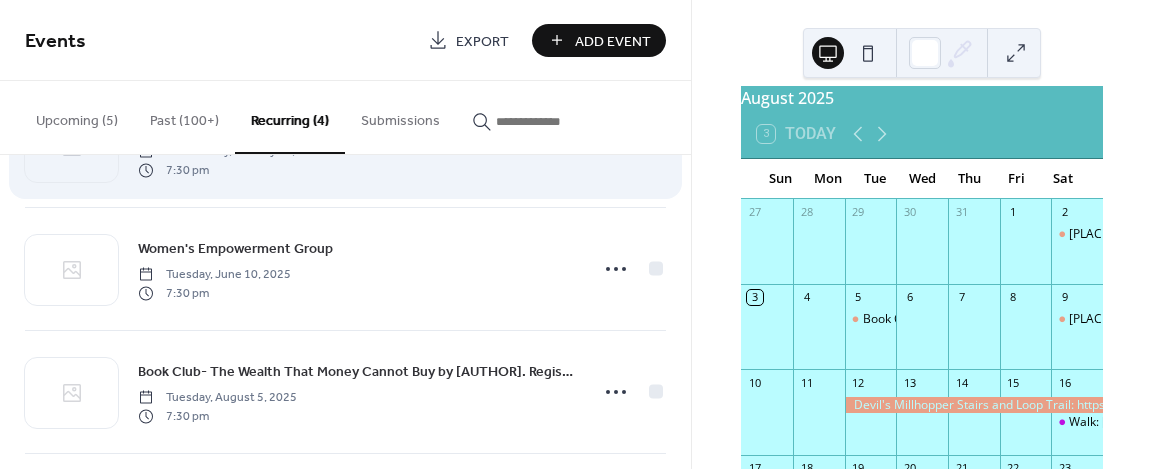 scroll, scrollTop: 234, scrollLeft: 0, axis: vertical 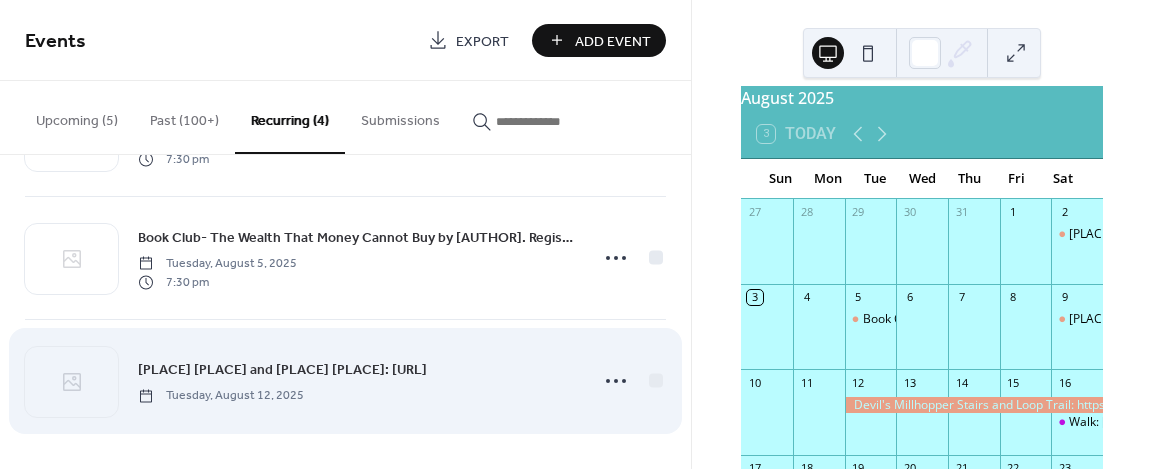 click on "Devil's Millhopper Stairs and Loop Trail: https://SacredSummit.as.me/?appointmentType=53146936" at bounding box center [282, 370] 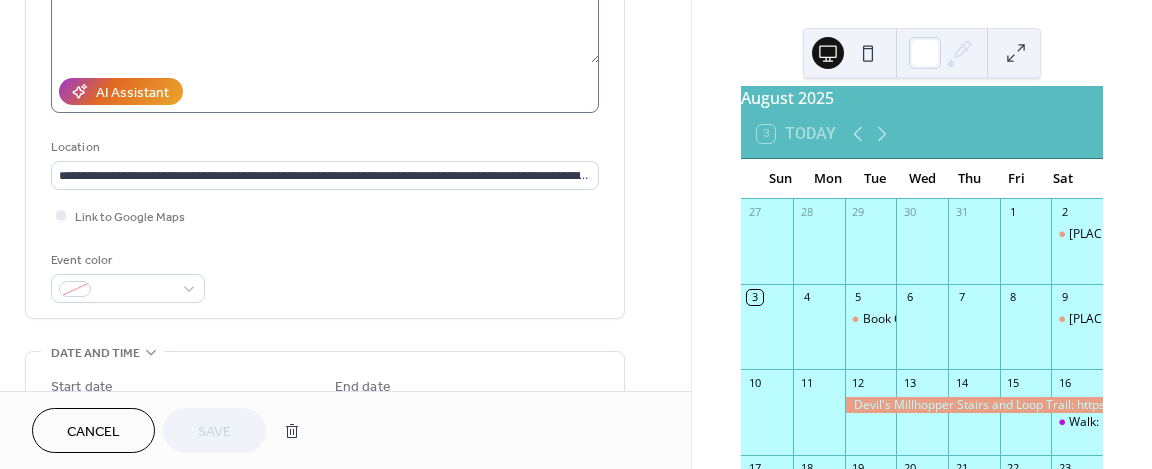 scroll, scrollTop: 500, scrollLeft: 0, axis: vertical 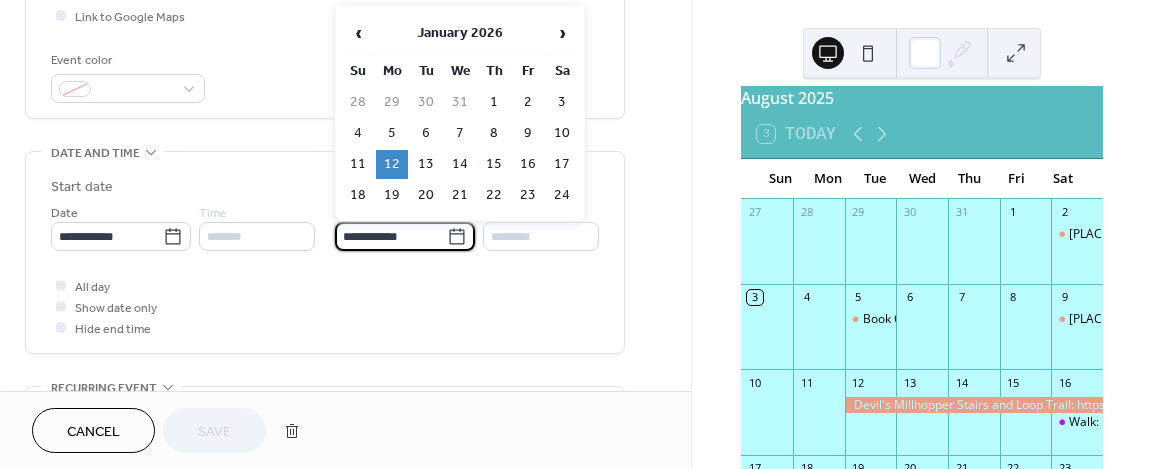 click on "**********" at bounding box center (391, 236) 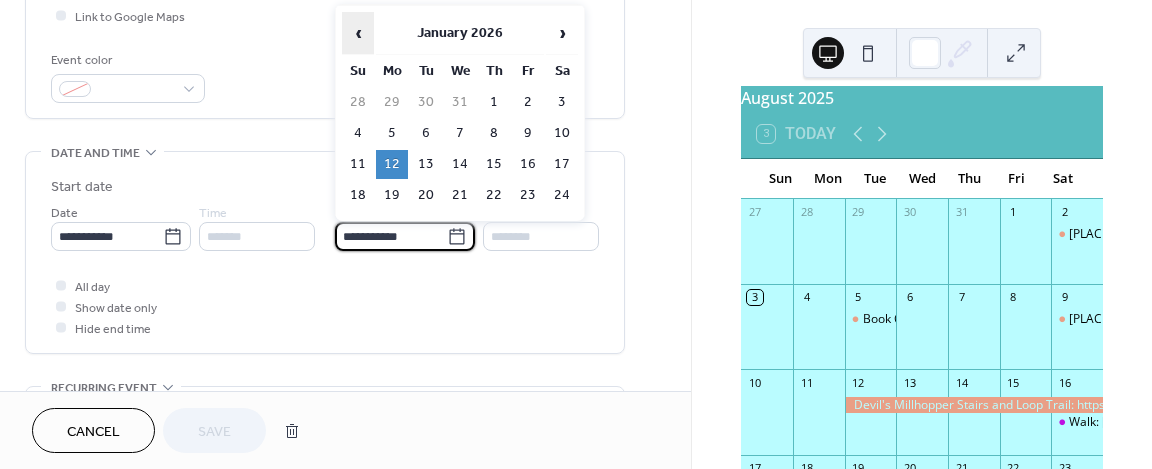 click on "‹" at bounding box center (358, 33) 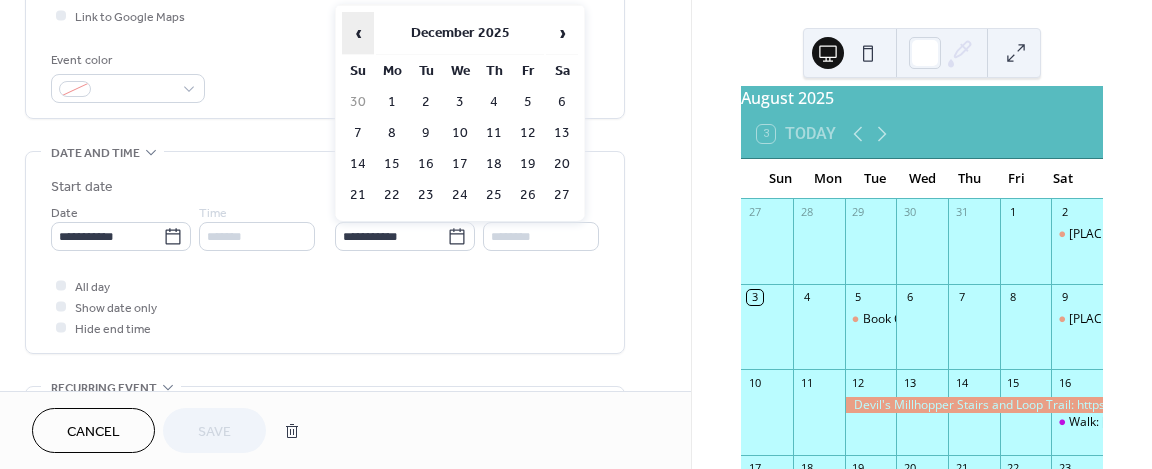 click on "‹" at bounding box center (358, 33) 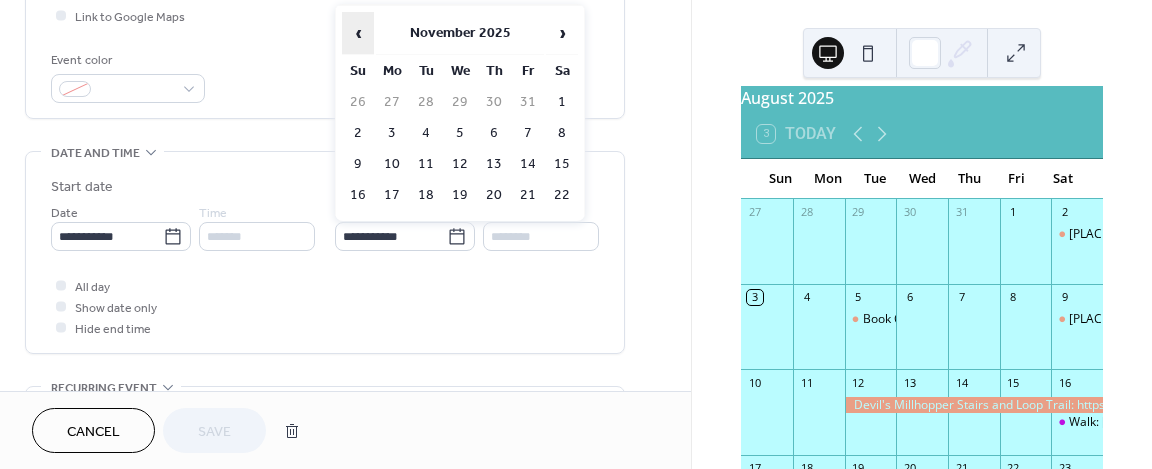 click on "‹" at bounding box center (358, 33) 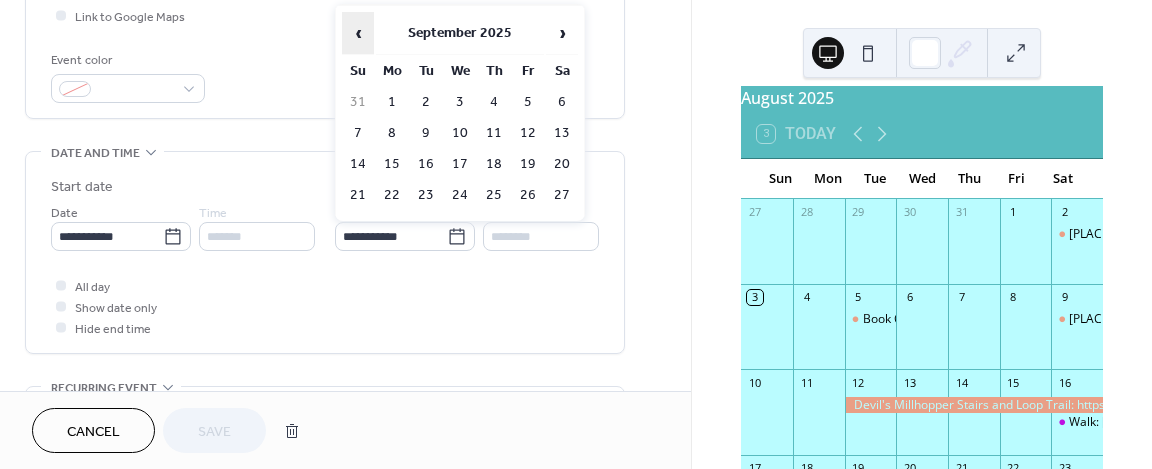 click on "‹" at bounding box center (358, 33) 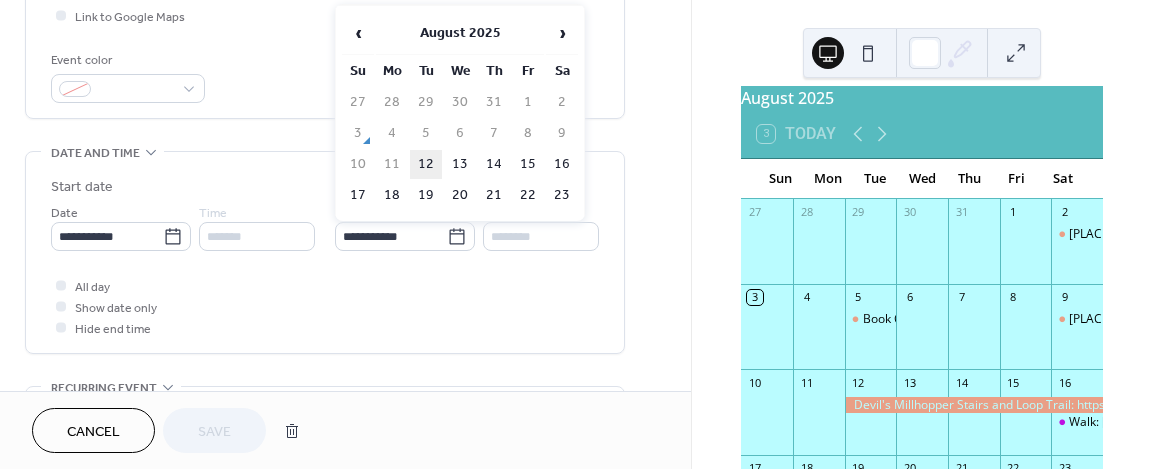 click on "12" at bounding box center [426, 164] 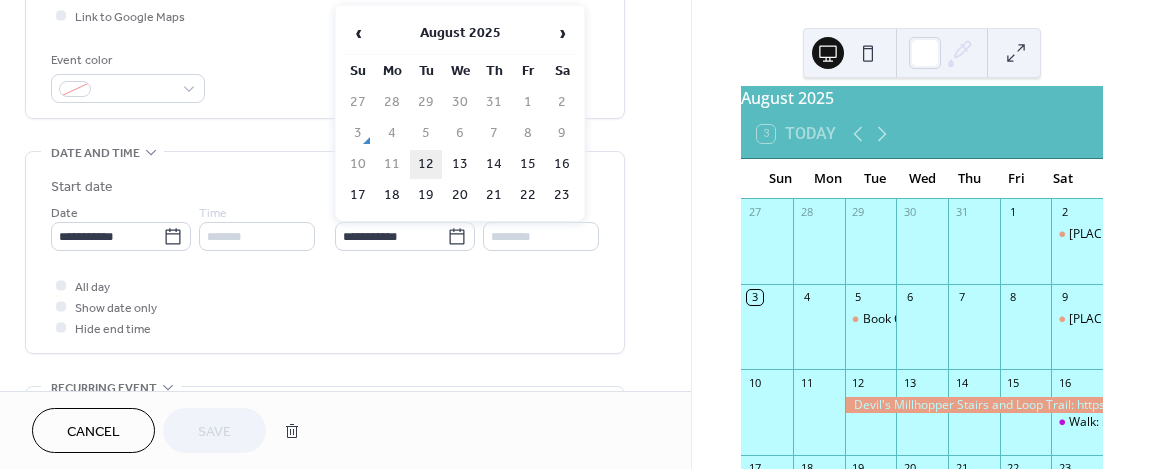 type on "**********" 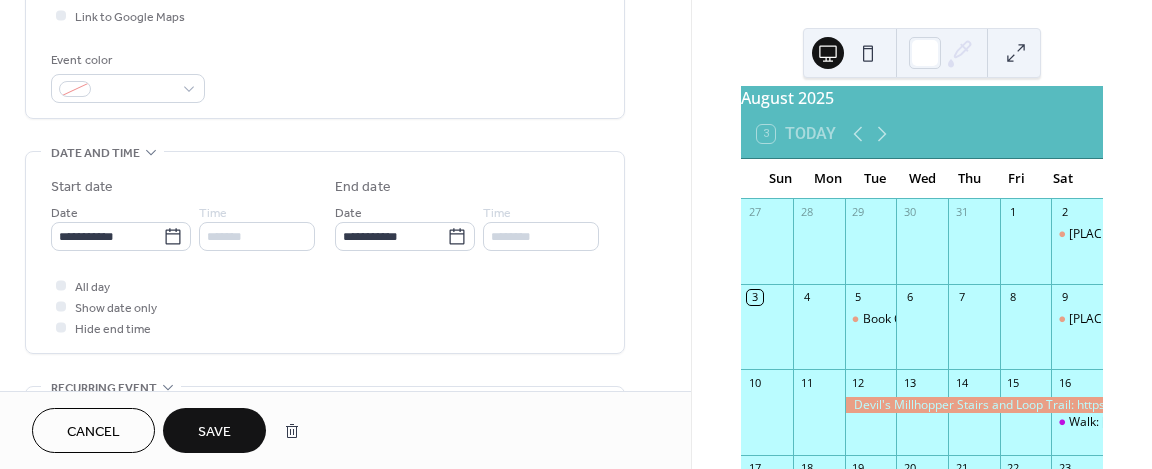 scroll, scrollTop: 600, scrollLeft: 0, axis: vertical 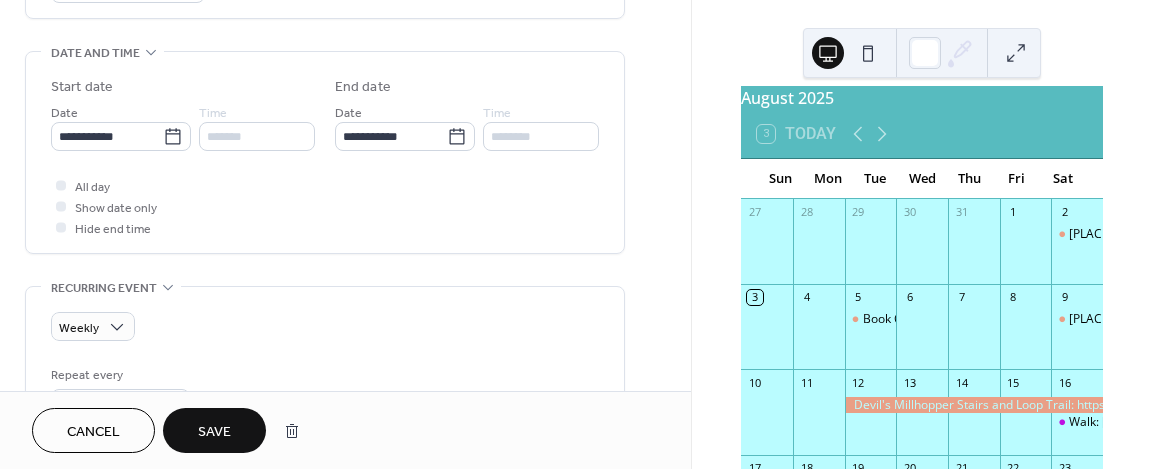 click at bounding box center (61, 227) 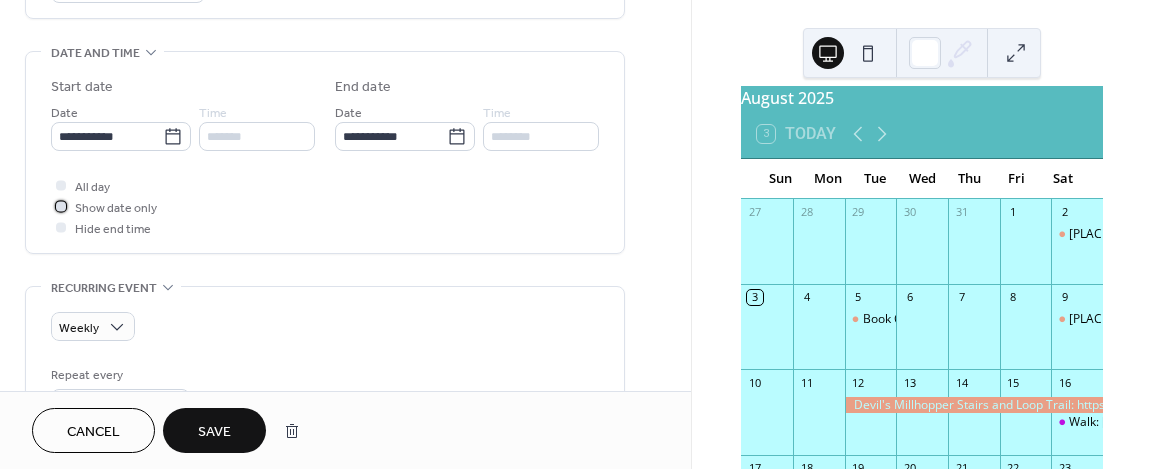 click 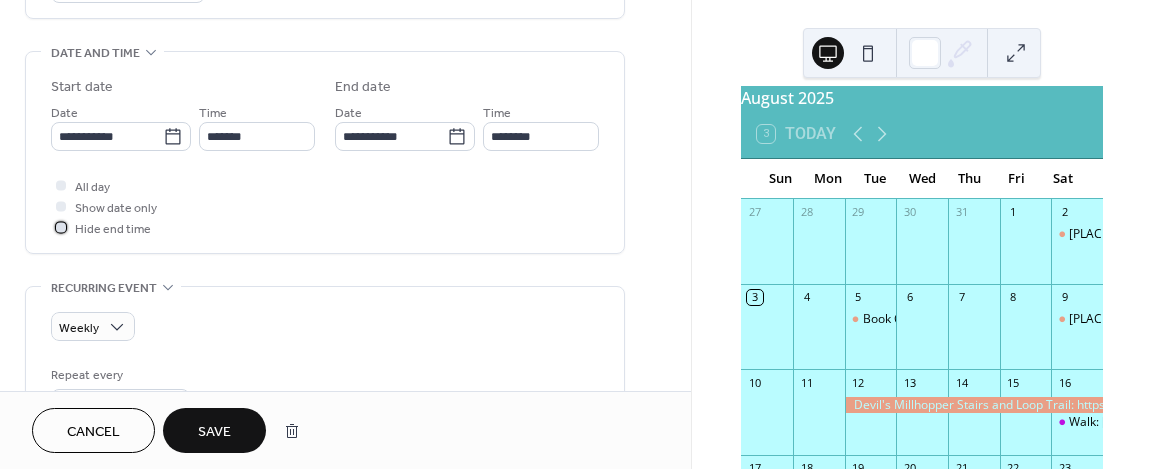 click at bounding box center [61, 227] 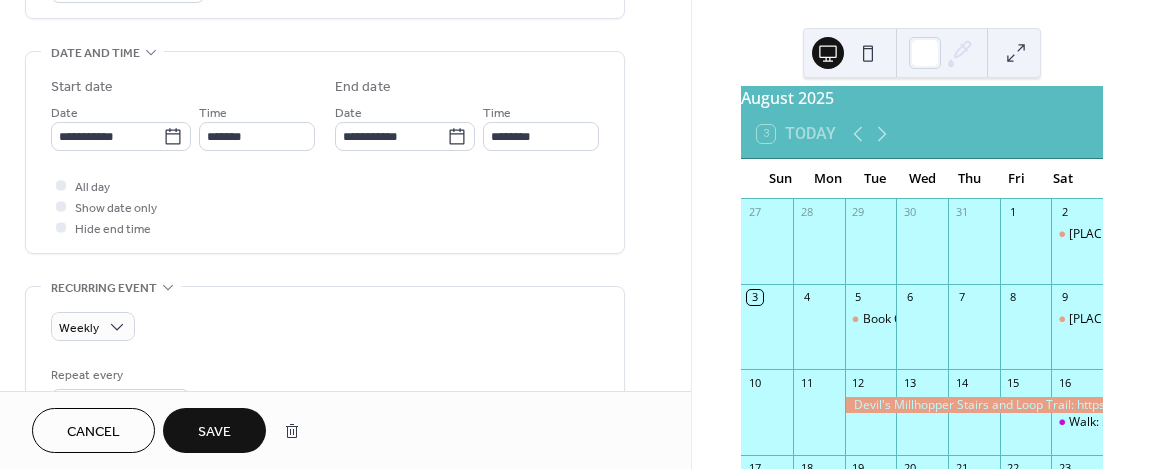 click on "Save" at bounding box center [214, 432] 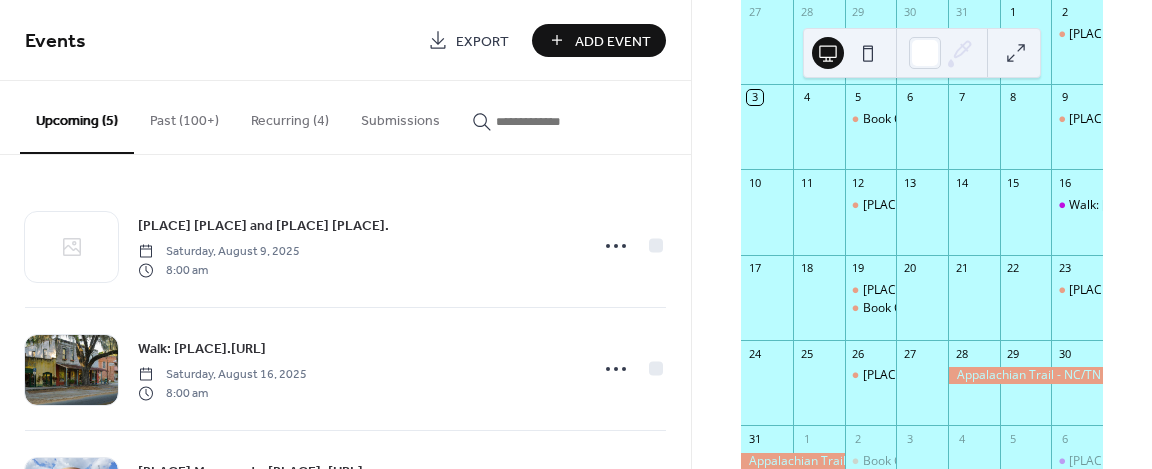 scroll, scrollTop: 21, scrollLeft: 0, axis: vertical 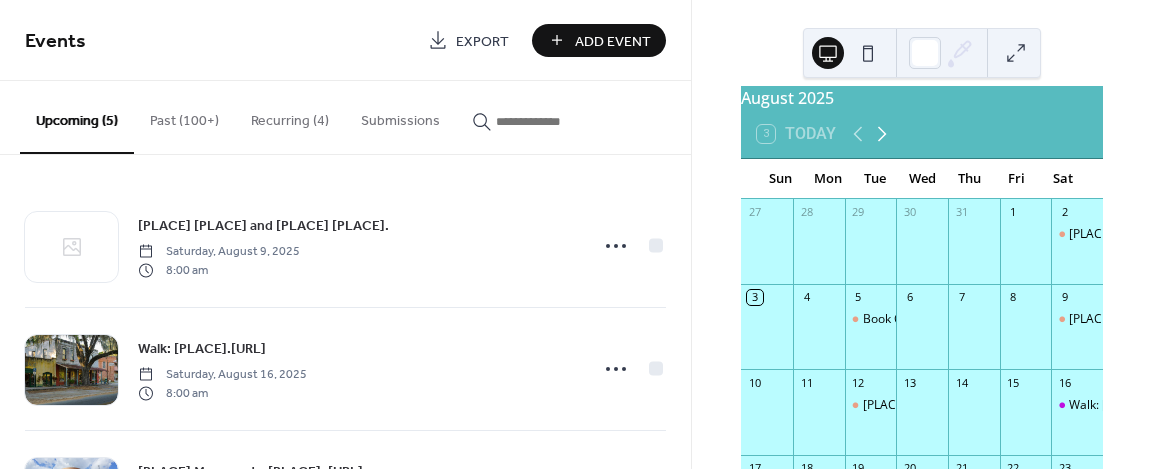 click 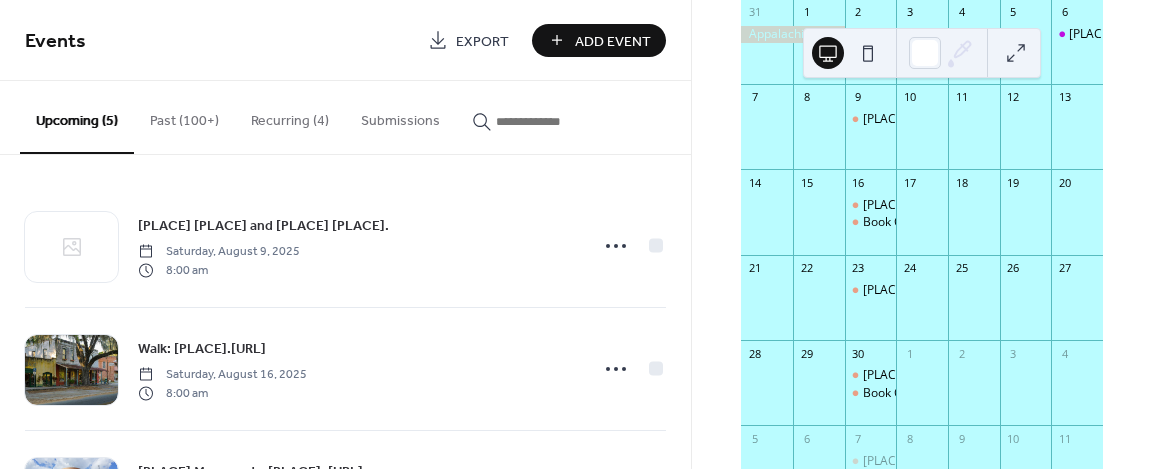 scroll, scrollTop: 321, scrollLeft: 0, axis: vertical 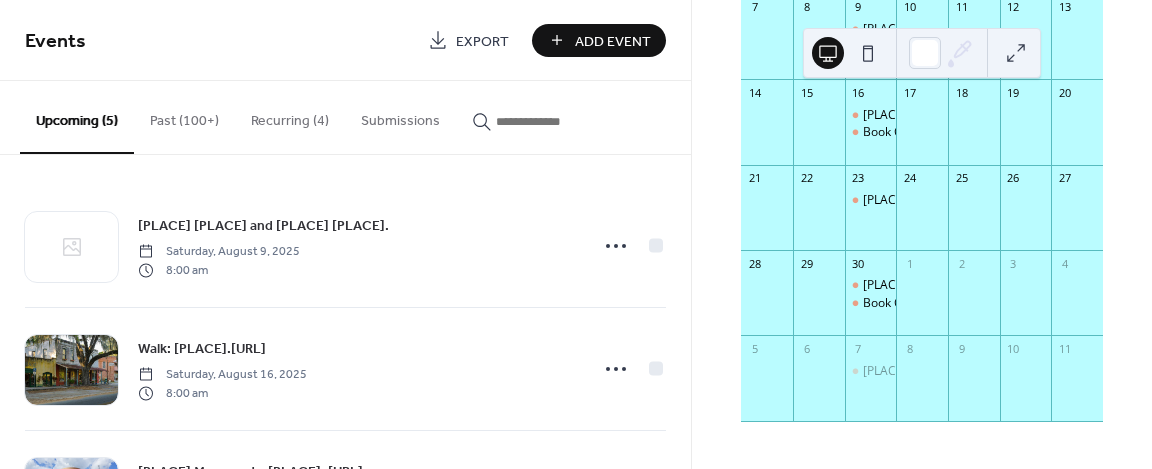 click on "Events" at bounding box center [219, 42] 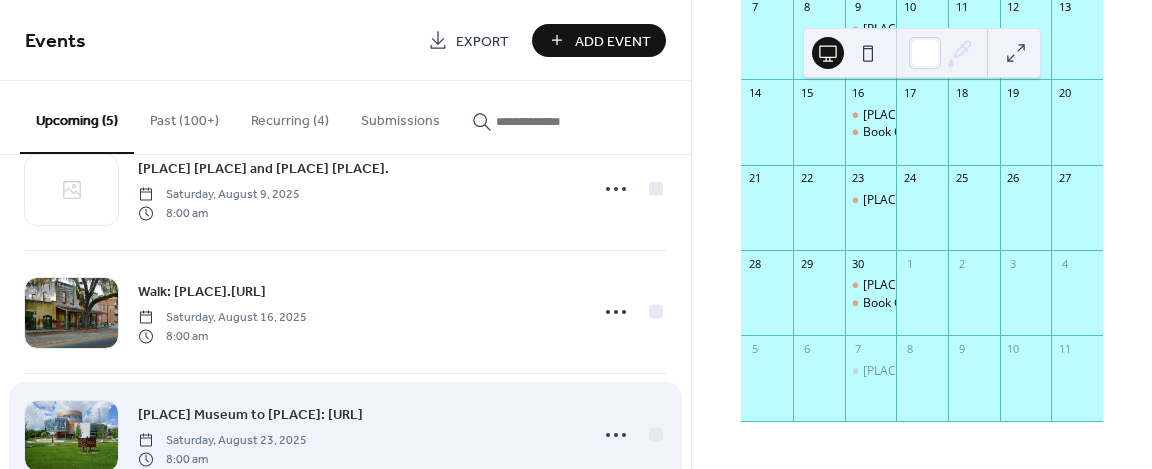 scroll, scrollTop: 0, scrollLeft: 0, axis: both 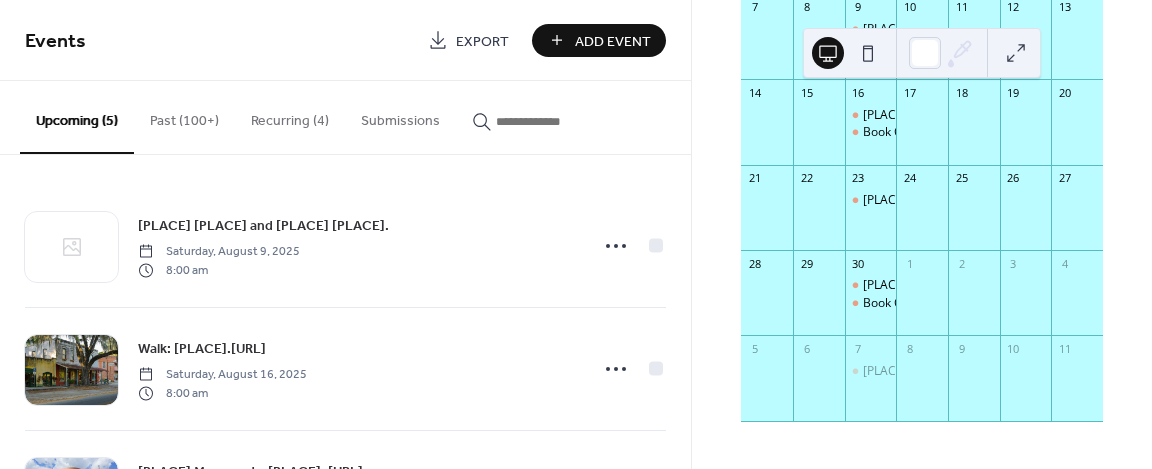 click on "Recurring (4)" at bounding box center (290, 116) 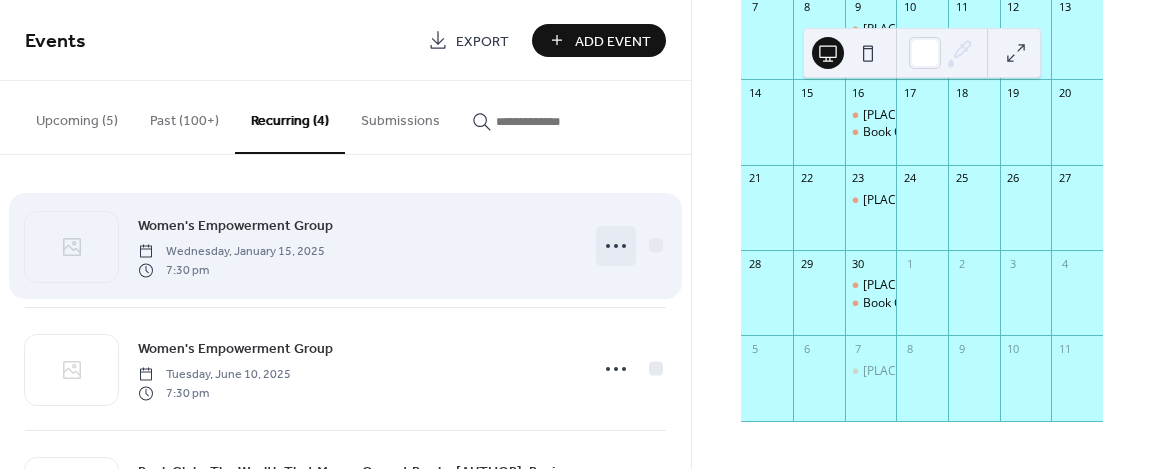 click 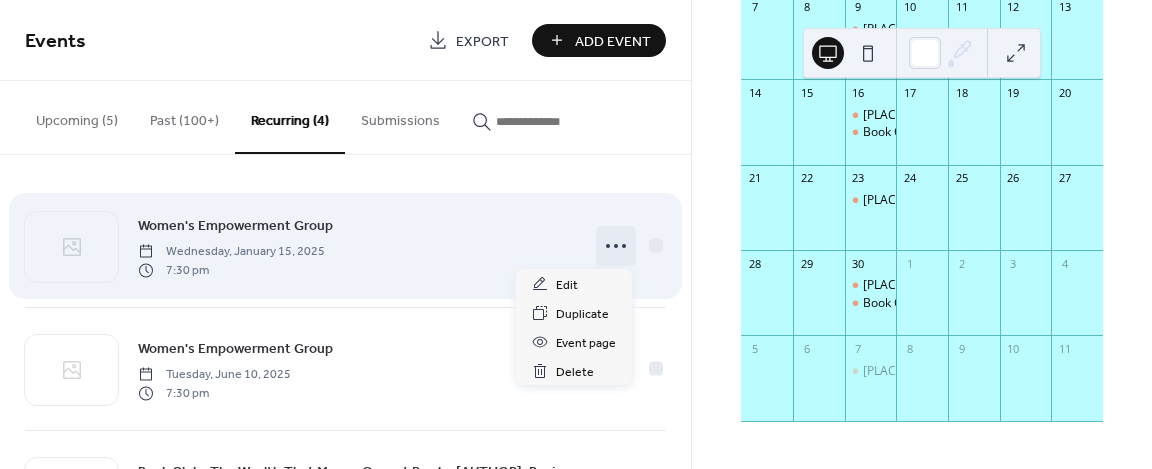 click on "Women's Empowerment Group Wednesday, January 15, 2025 7:30 pm" at bounding box center [357, 246] 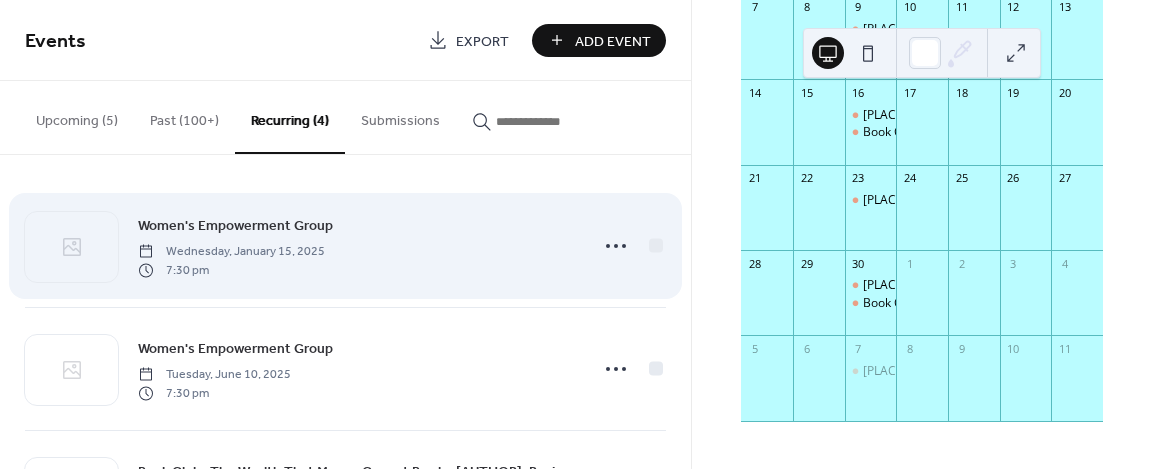 click on "Wednesday, January 15, 2025" at bounding box center [231, 252] 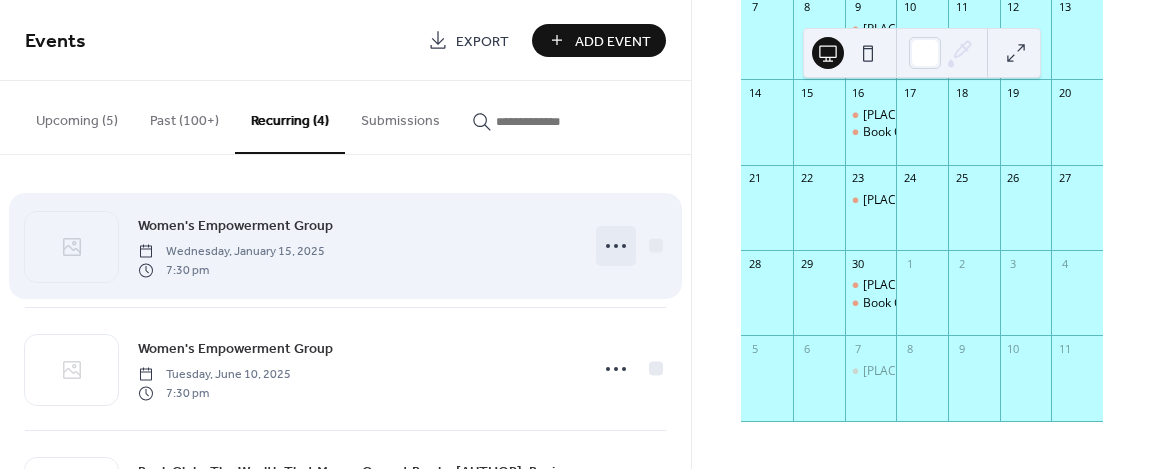 click 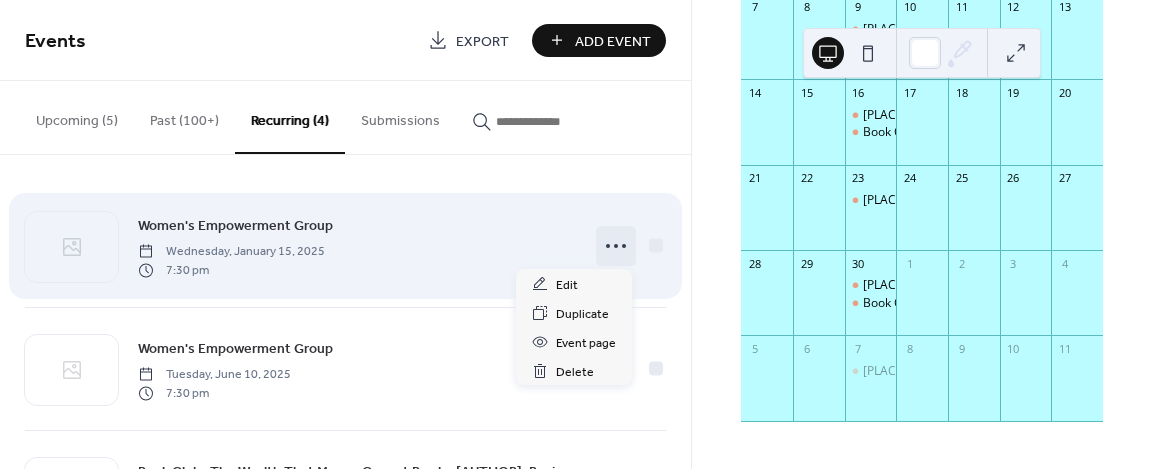 click on "Women's Empowerment Group Wednesday, January 15, 2025 7:30 pm" at bounding box center [357, 246] 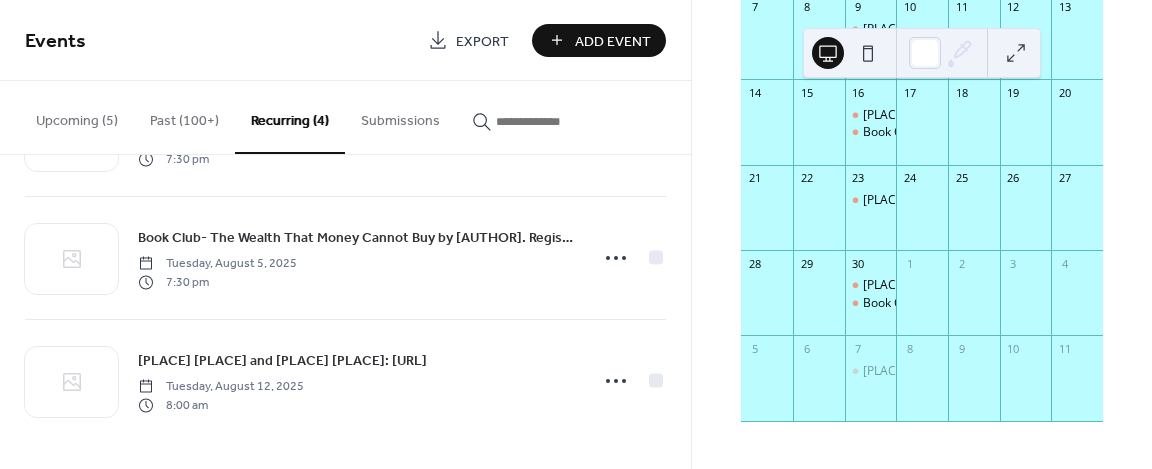 scroll, scrollTop: 0, scrollLeft: 0, axis: both 